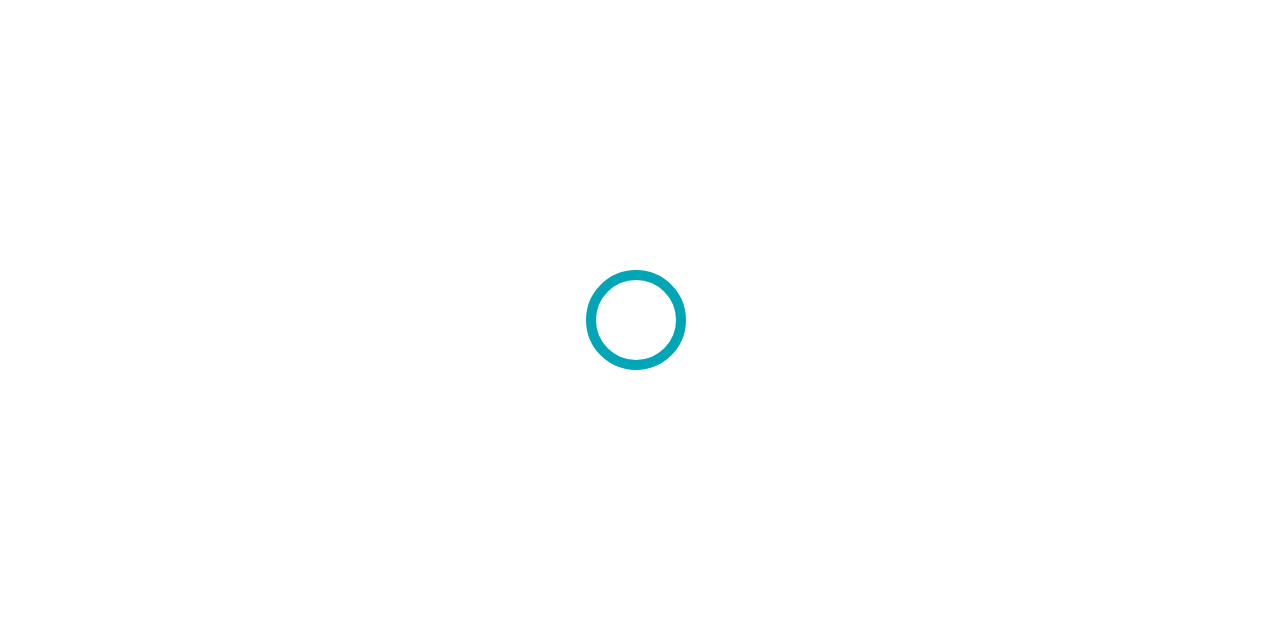 scroll, scrollTop: 0, scrollLeft: 0, axis: both 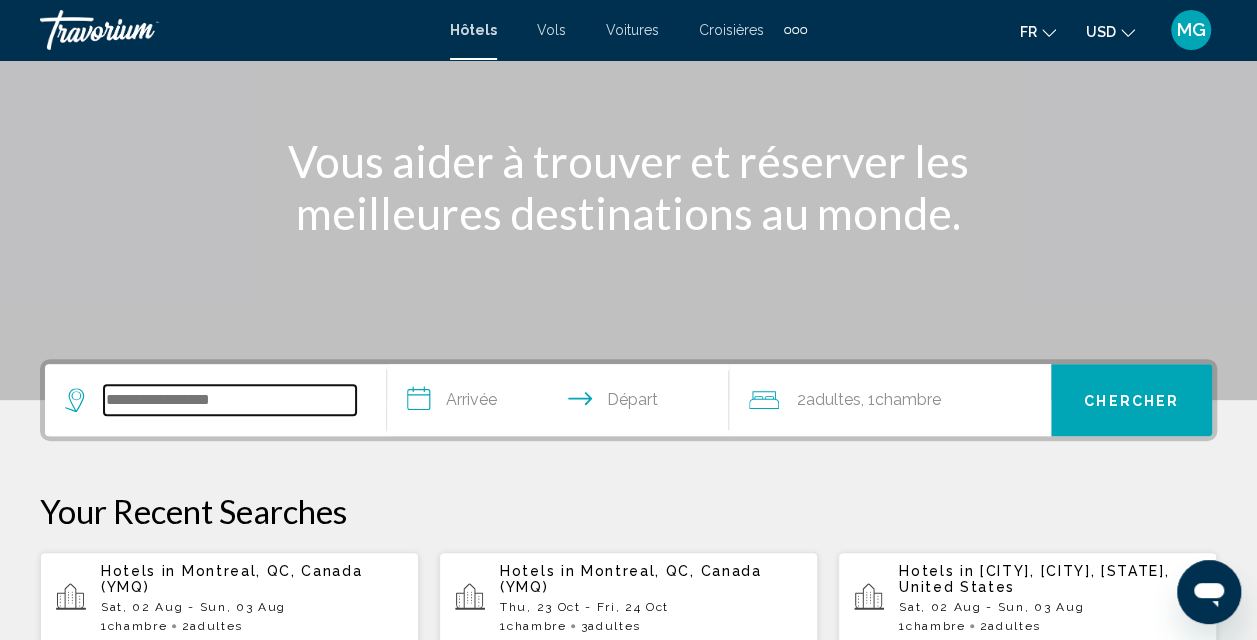 click at bounding box center [230, 400] 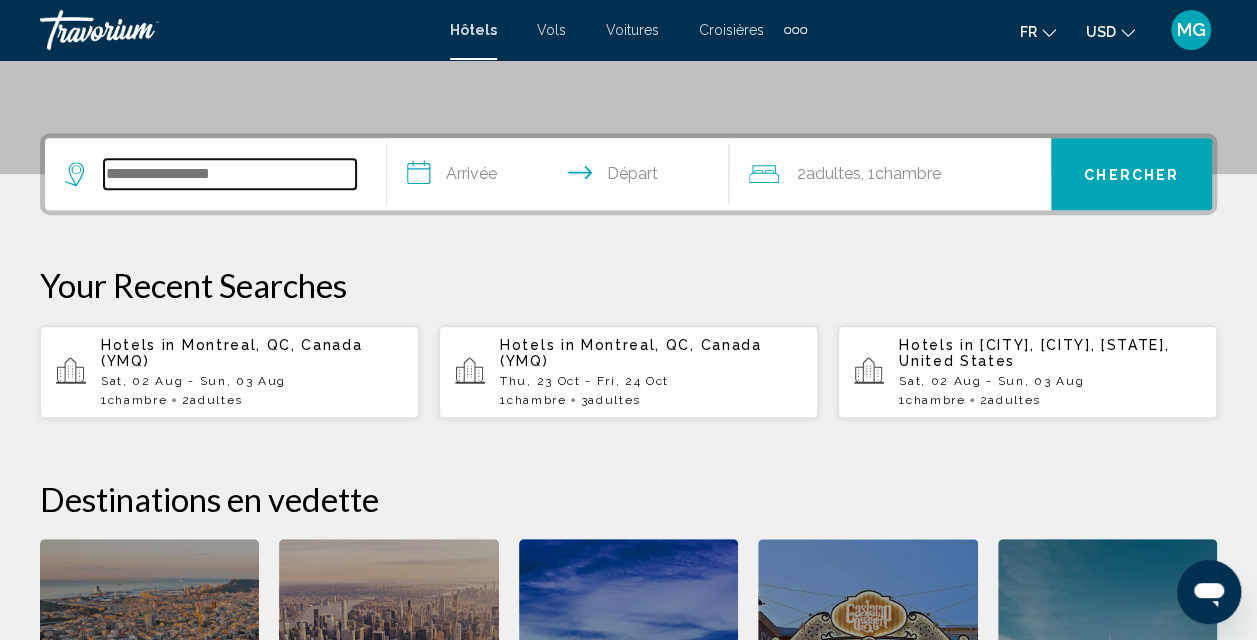 scroll, scrollTop: 494, scrollLeft: 0, axis: vertical 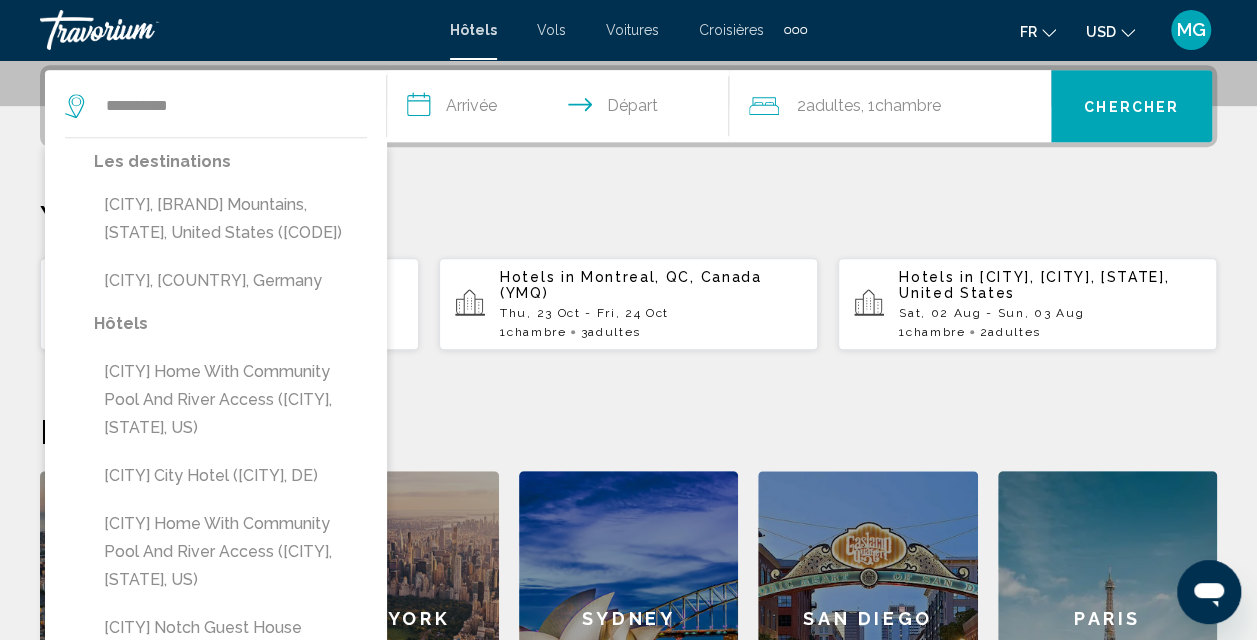 click on "[CITY], [BRAND] Mountains, [STATE], United States ([CODE])" at bounding box center (230, 219) 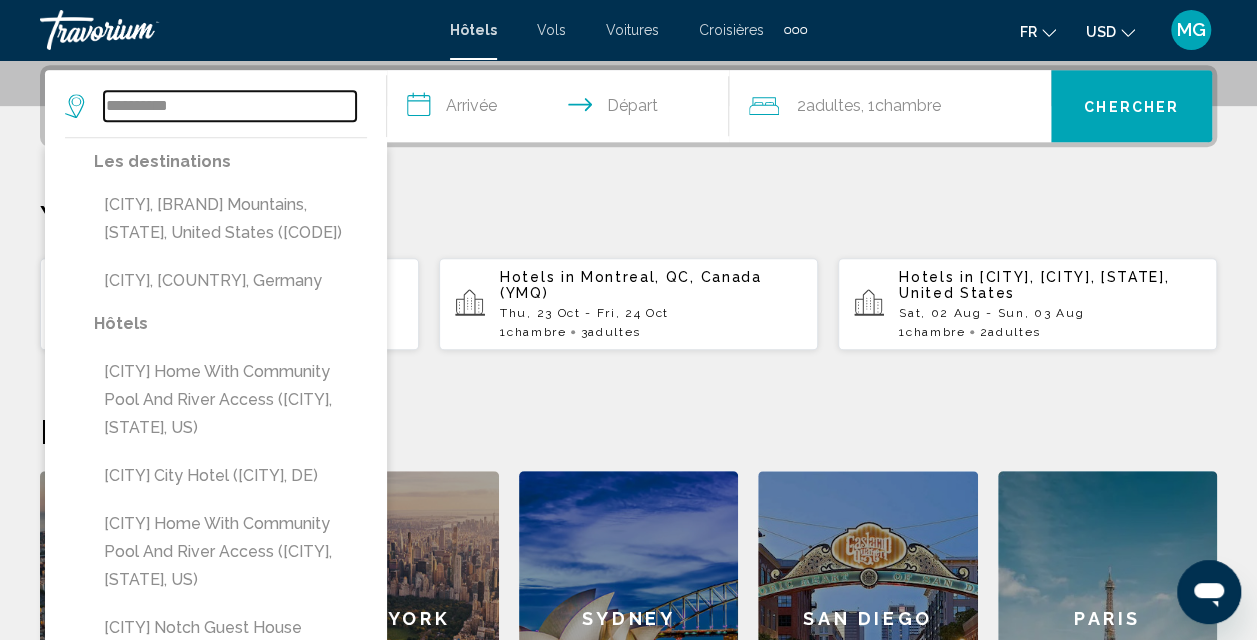 type on "**********" 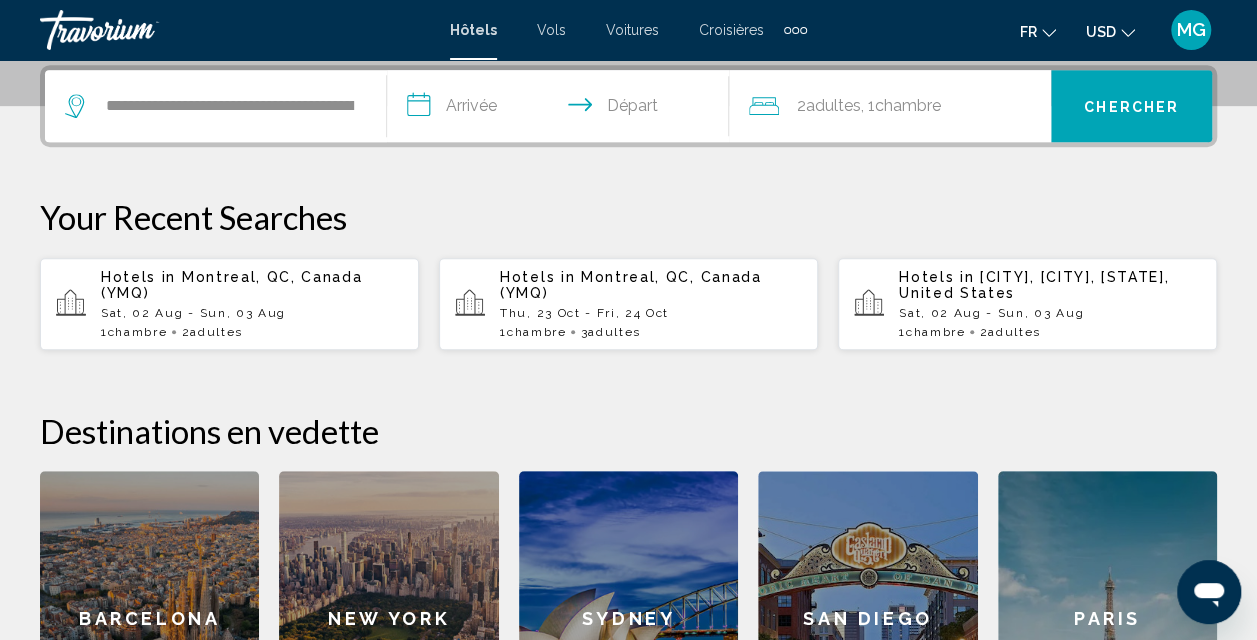 click on "**********" at bounding box center [562, 109] 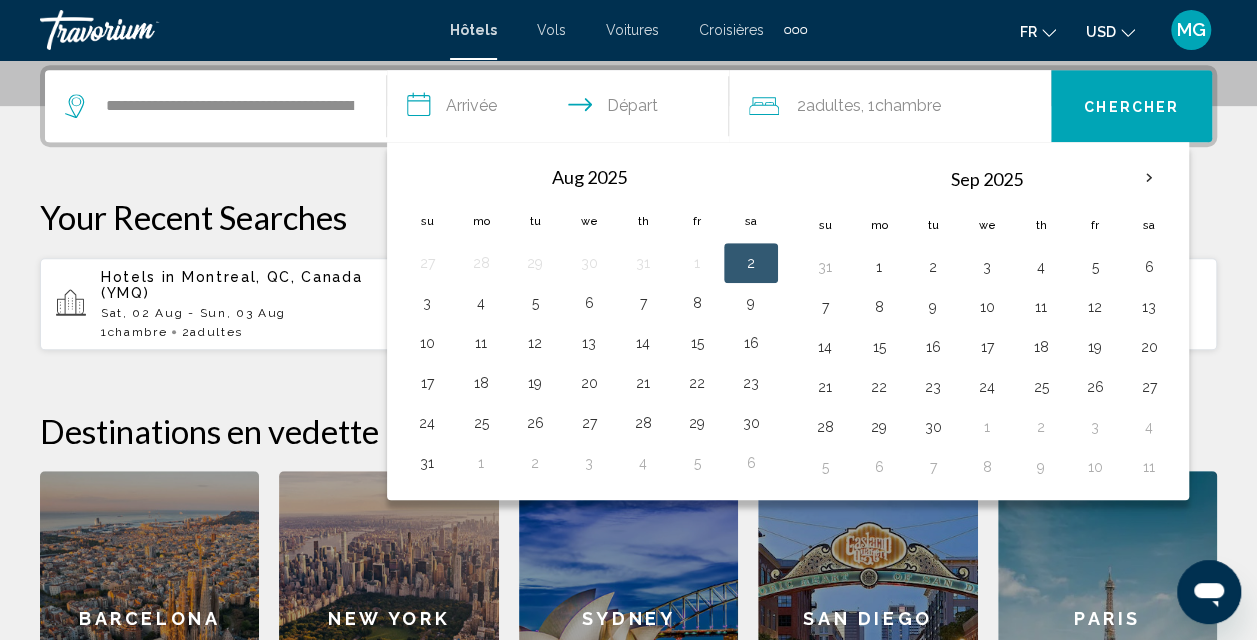 click on "2" at bounding box center (751, 263) 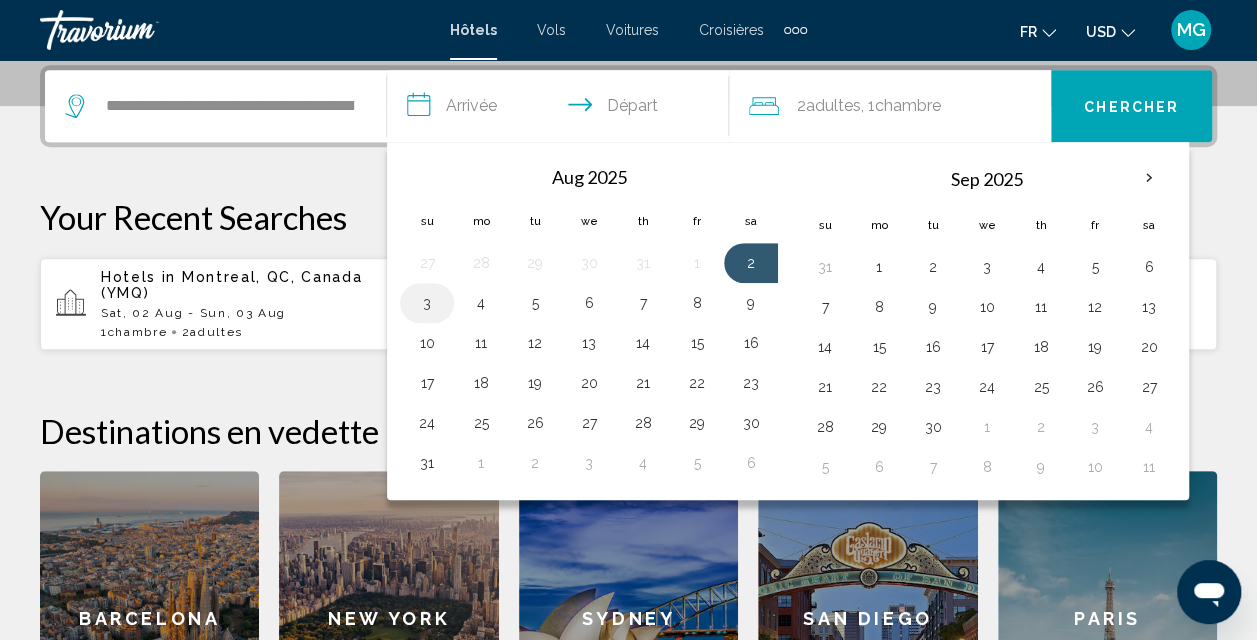 click on "3" at bounding box center (427, 303) 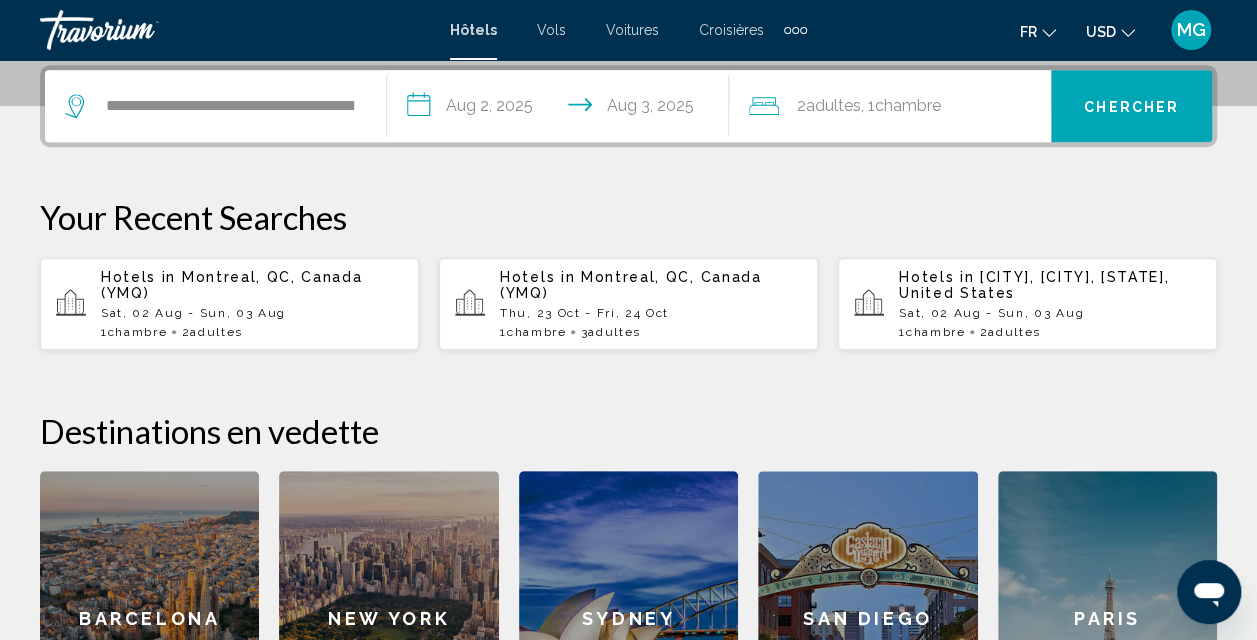 click on "Chercher" at bounding box center [1131, 106] 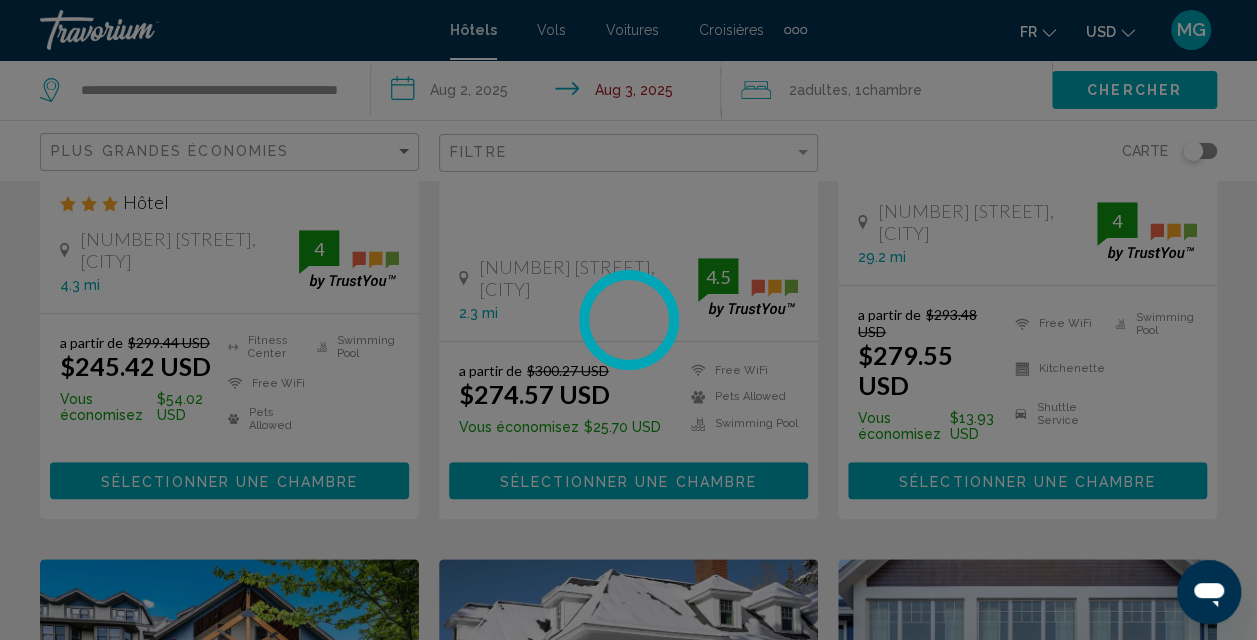 scroll, scrollTop: 0, scrollLeft: 0, axis: both 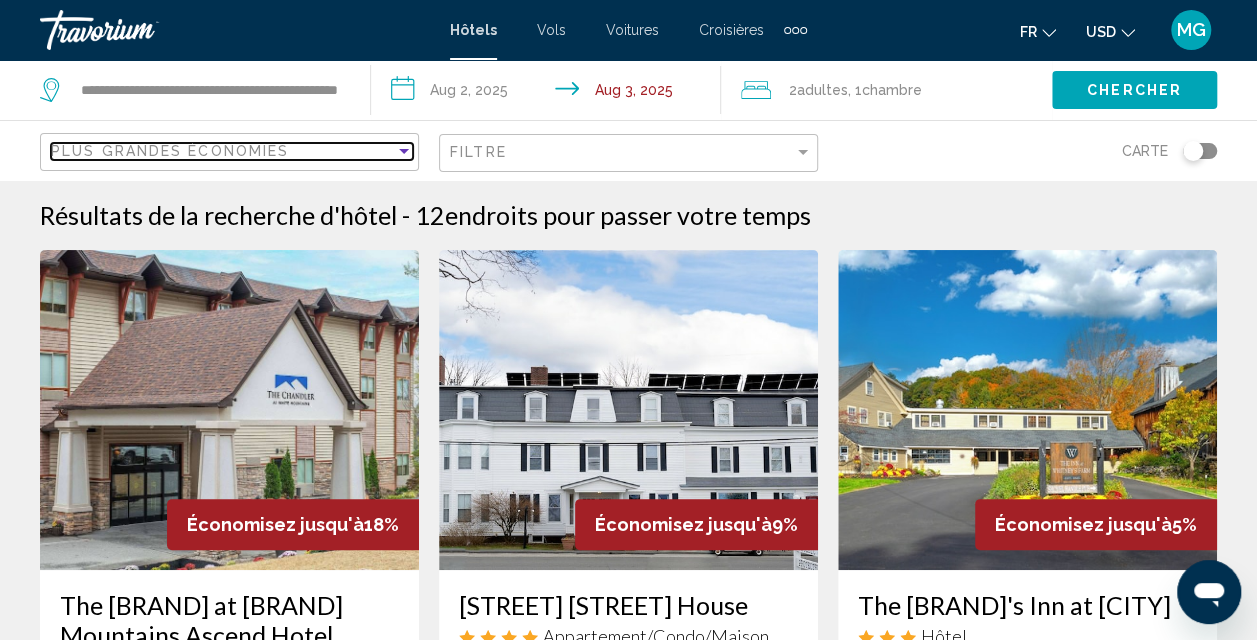 click at bounding box center [404, 151] 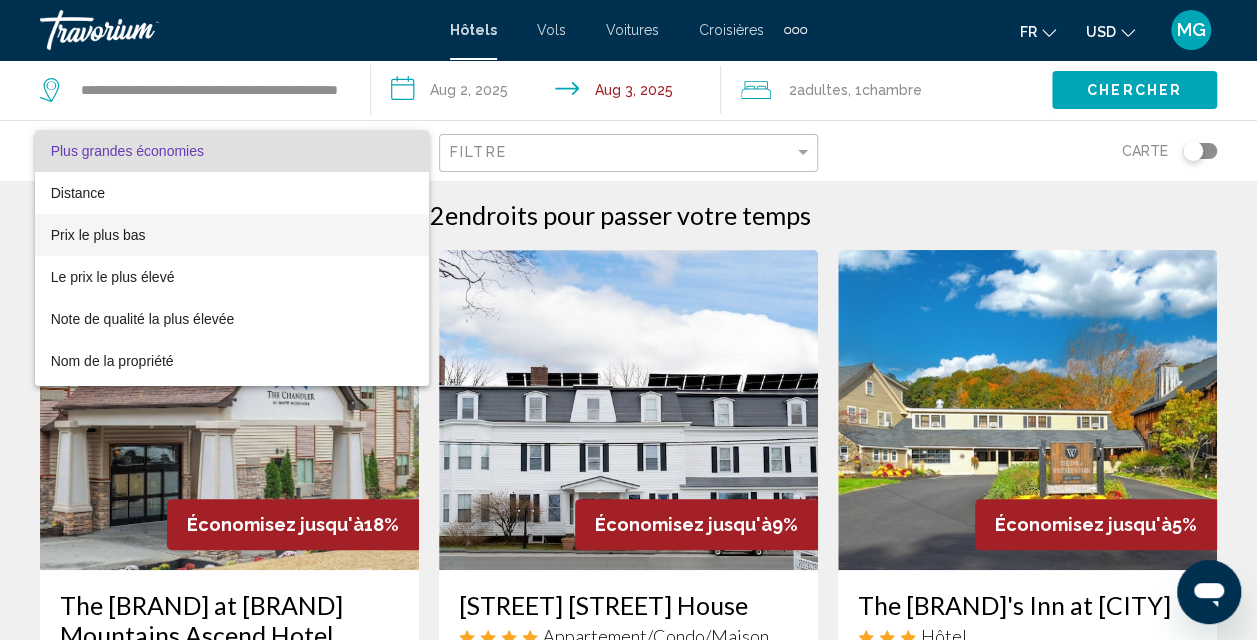click on "Prix le plus bas" at bounding box center (98, 235) 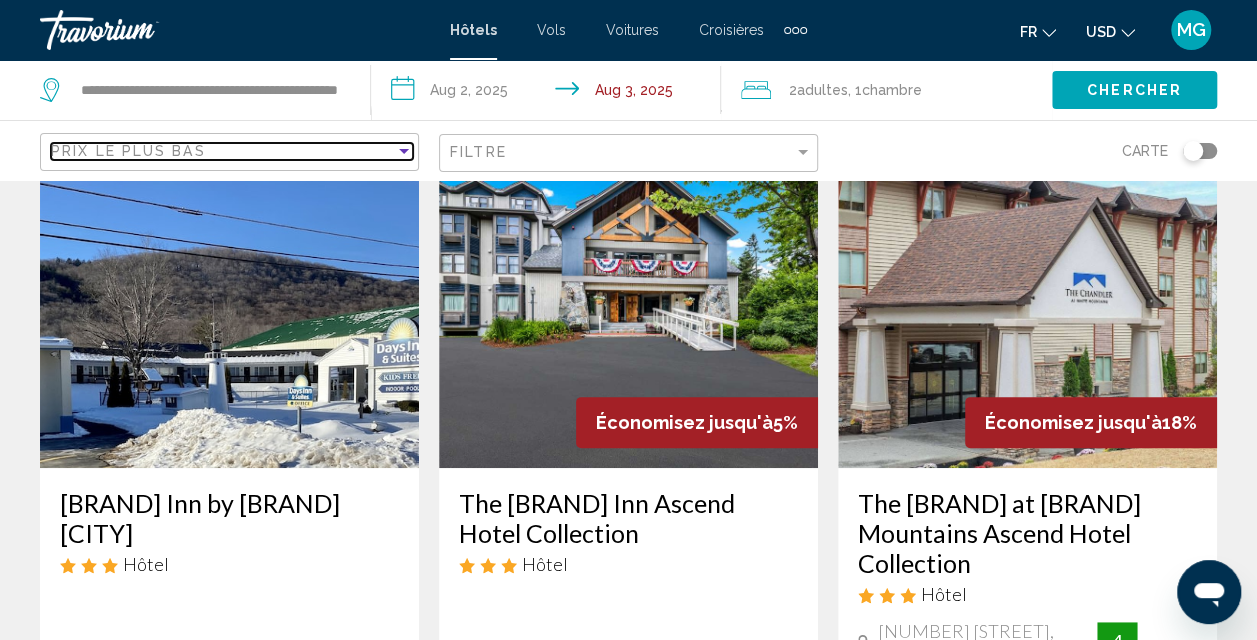 scroll, scrollTop: 0, scrollLeft: 0, axis: both 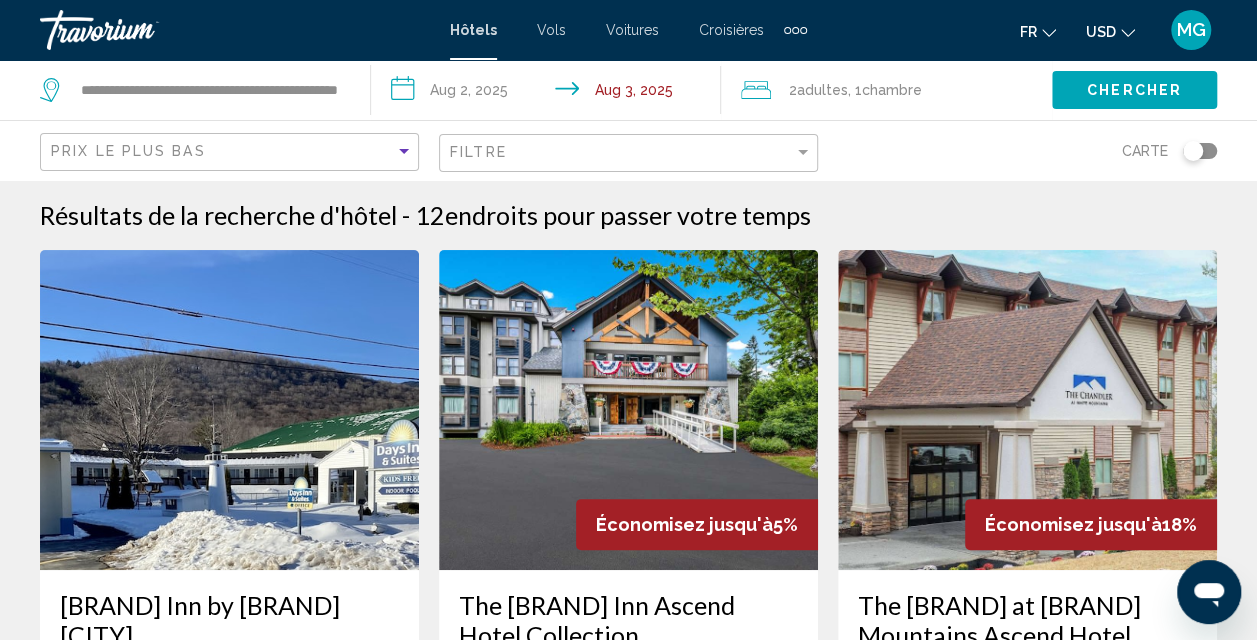 click 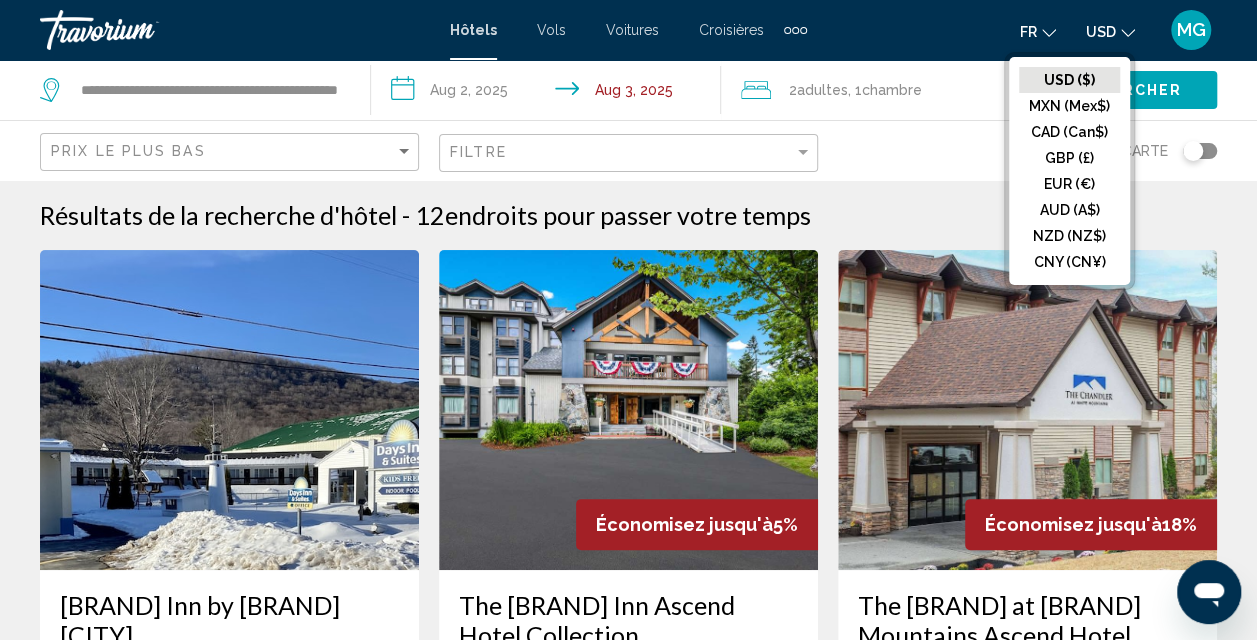 click on "CAD (Can$)" 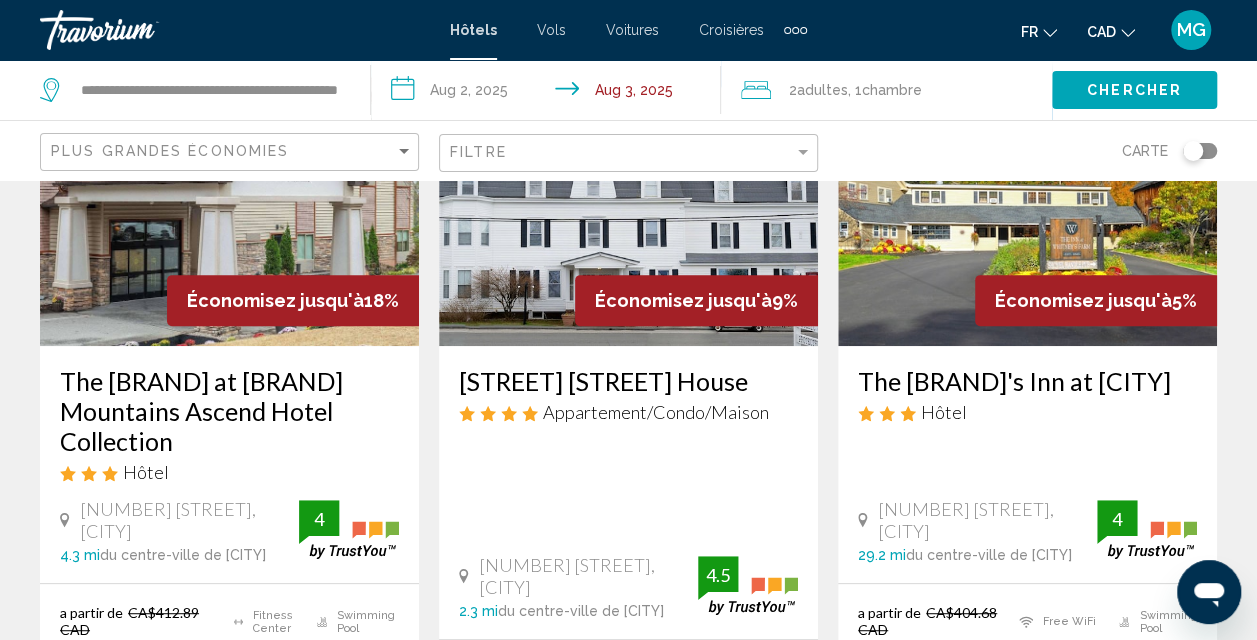 scroll, scrollTop: 0, scrollLeft: 0, axis: both 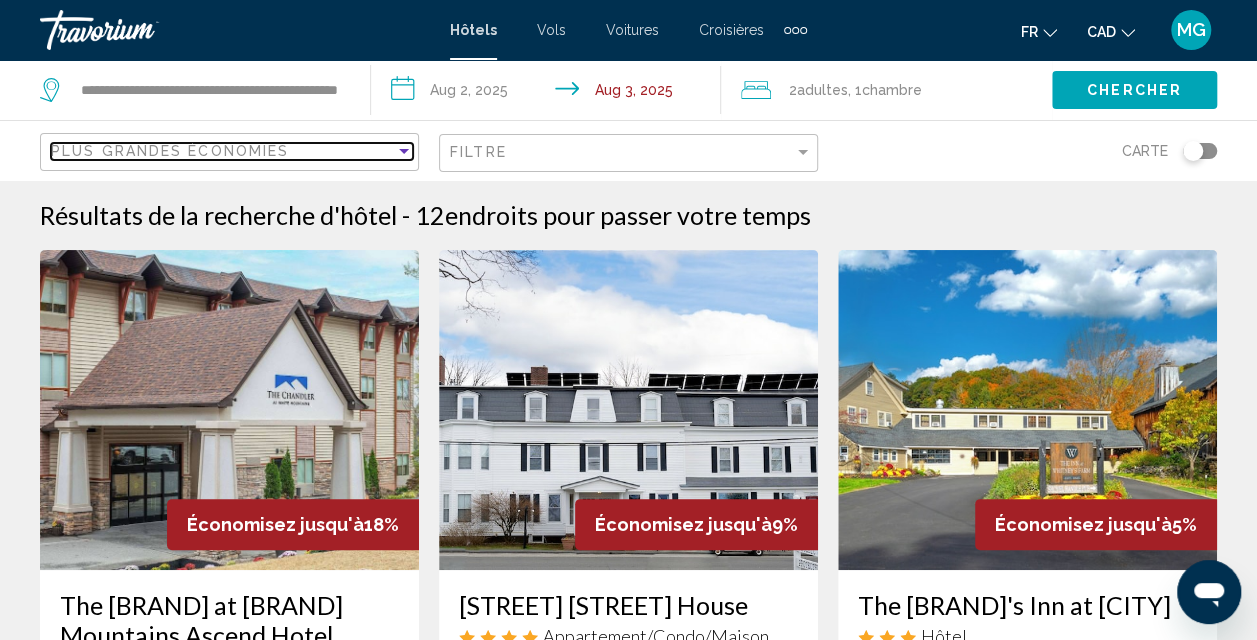 click at bounding box center [404, 151] 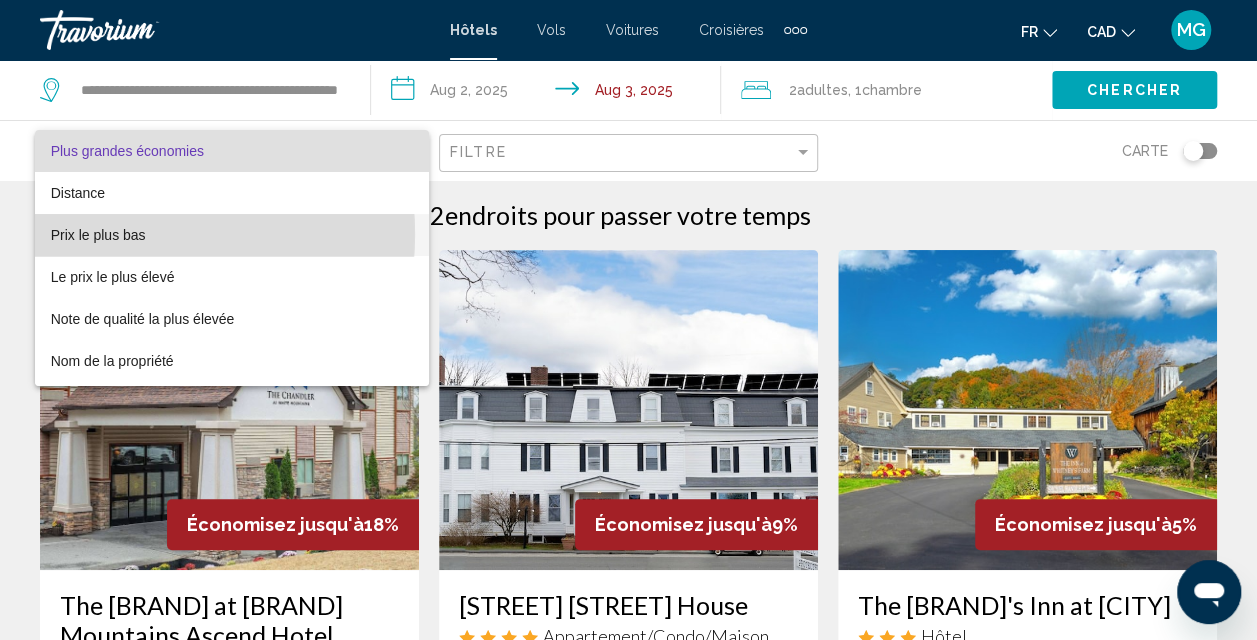 click on "Prix le plus bas" at bounding box center (98, 235) 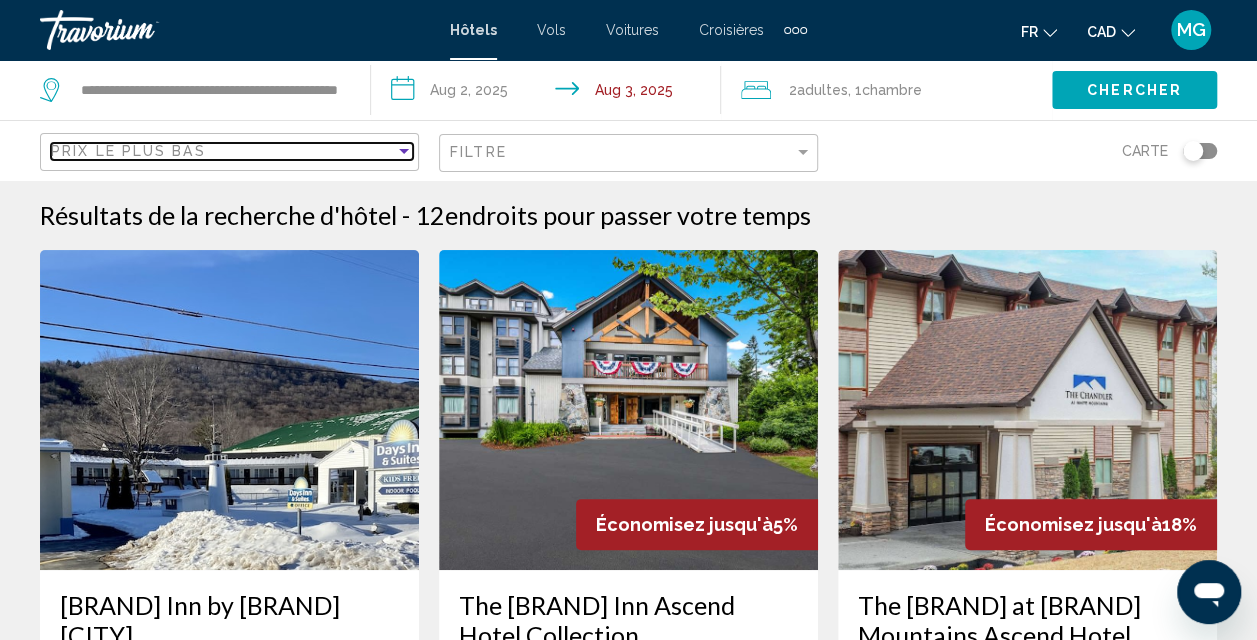 scroll, scrollTop: 0, scrollLeft: 0, axis: both 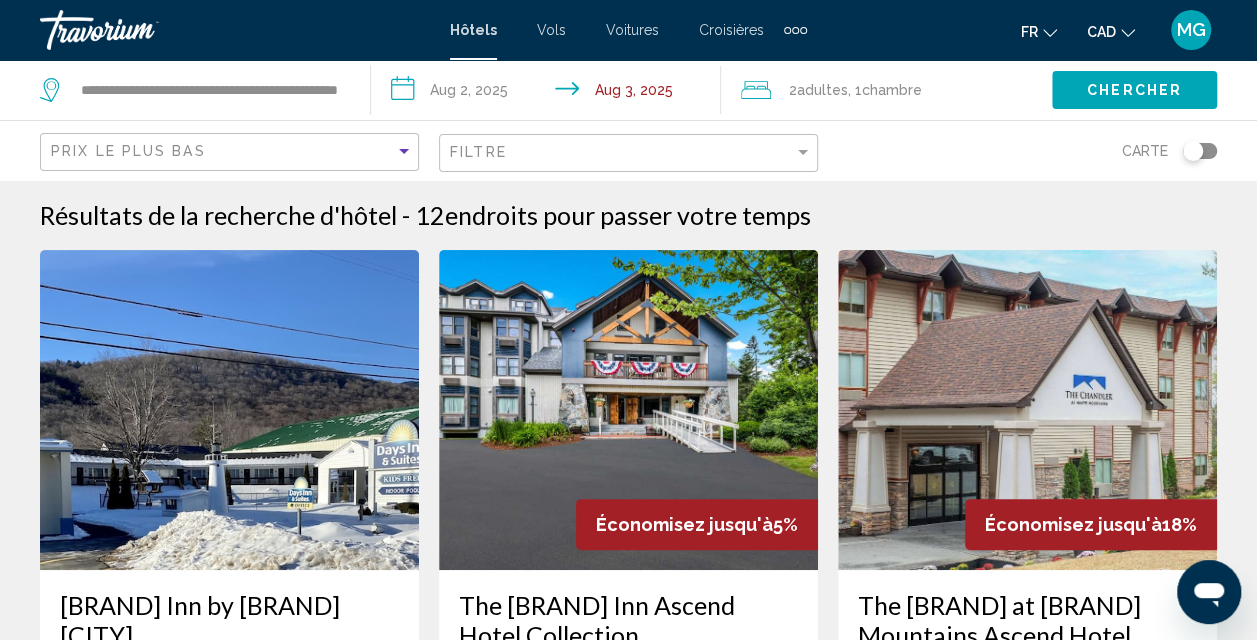 click at bounding box center (229, 410) 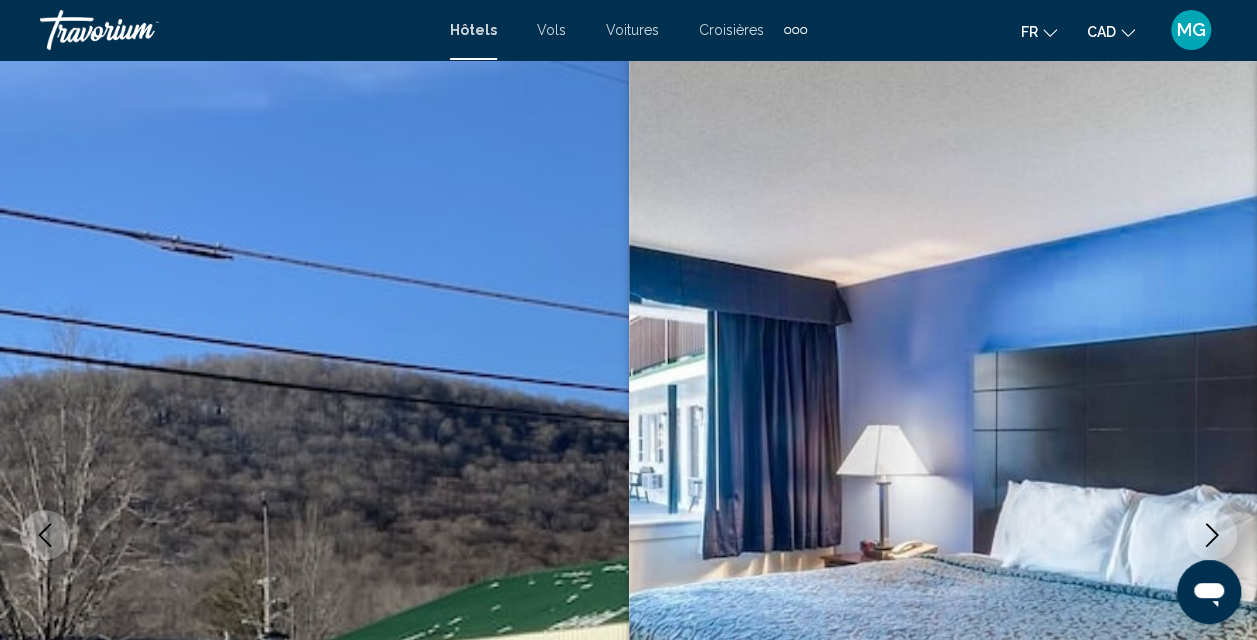scroll, scrollTop: 214, scrollLeft: 0, axis: vertical 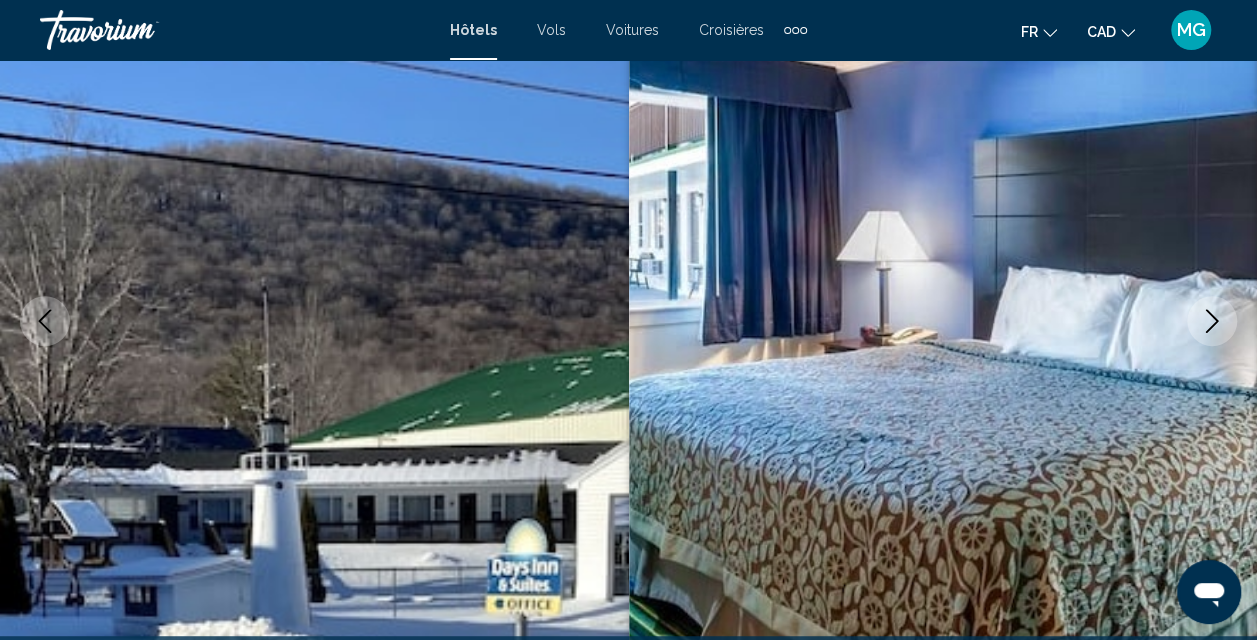click at bounding box center [1212, 321] 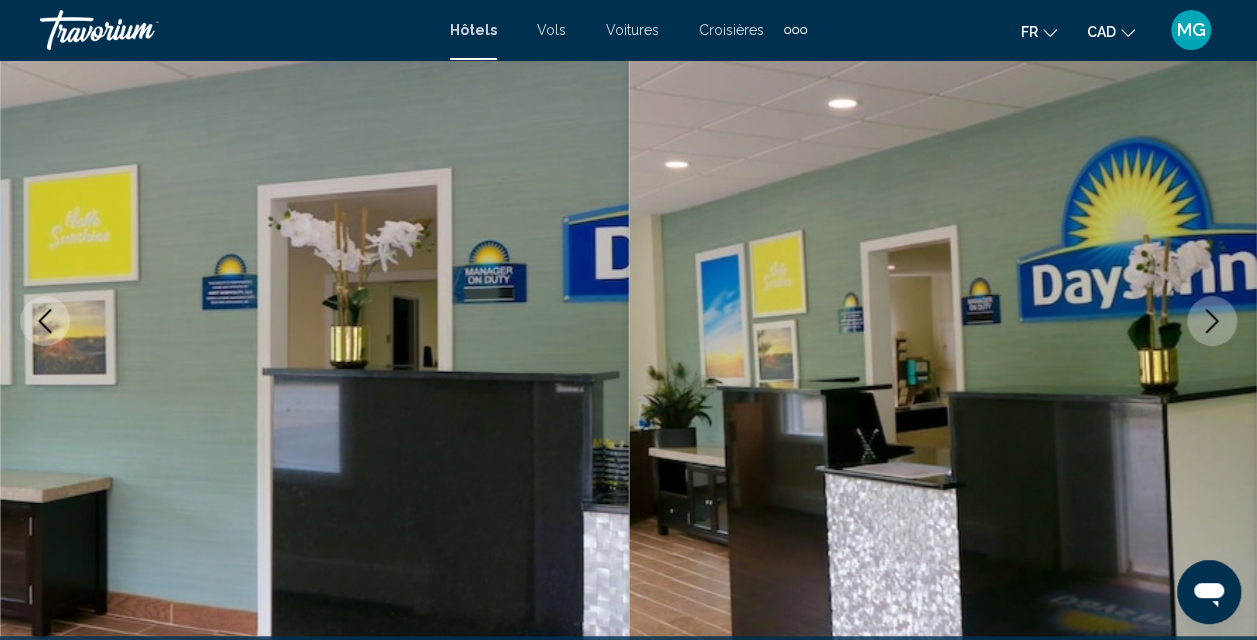 click 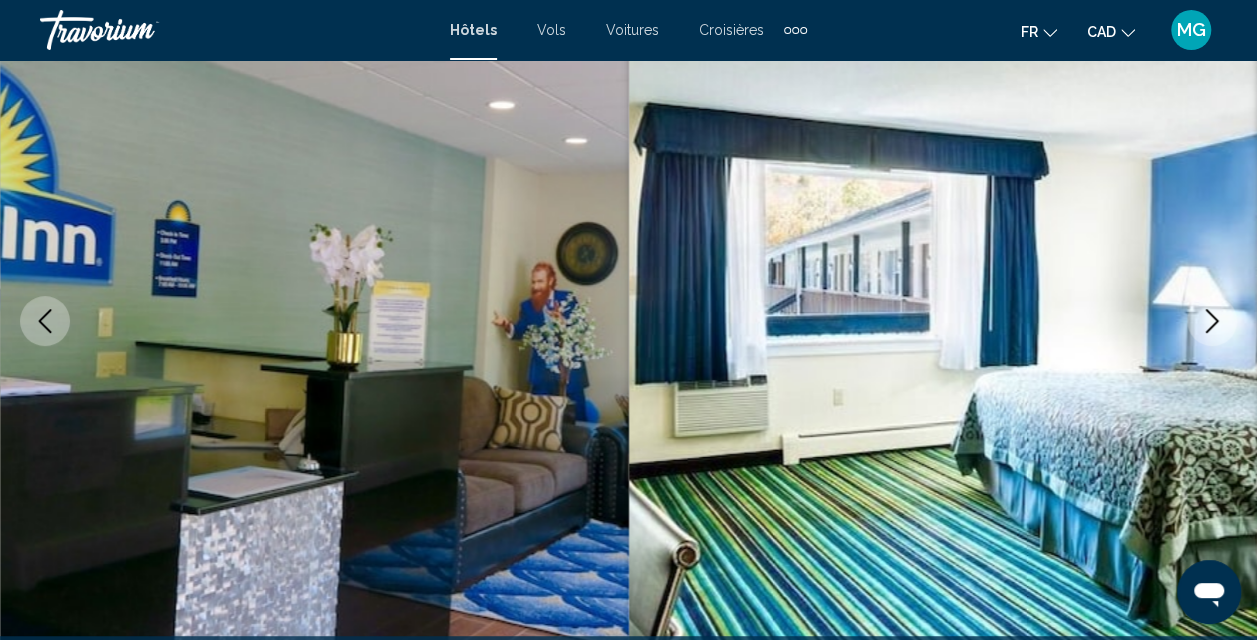 click 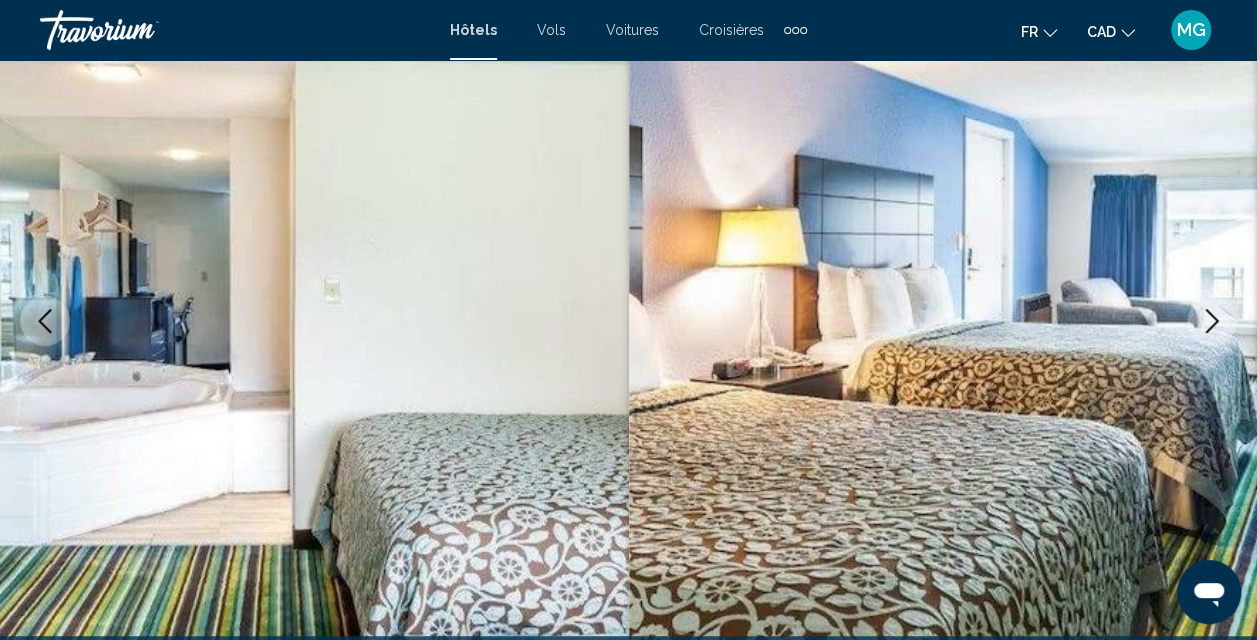 click 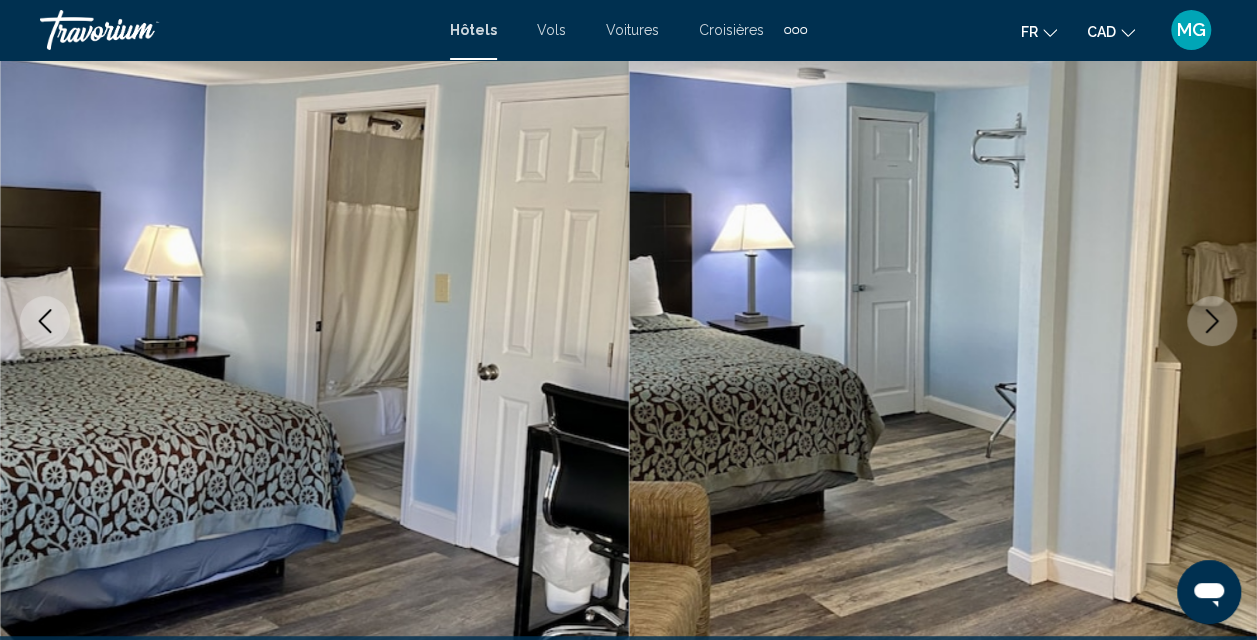 click 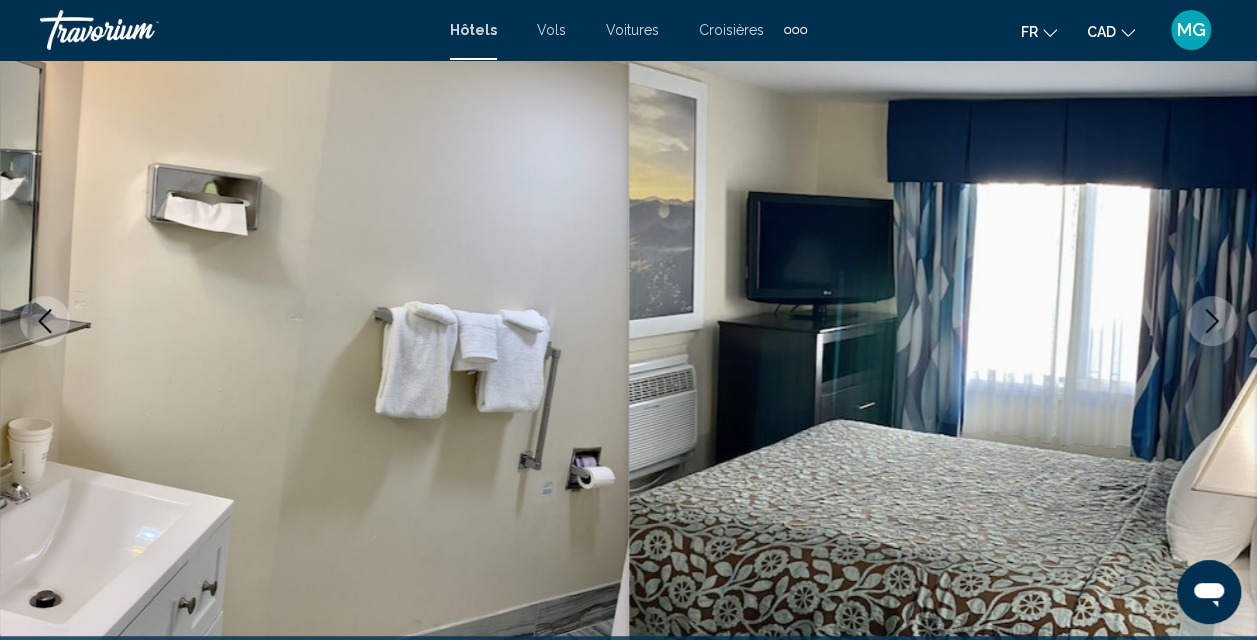 click 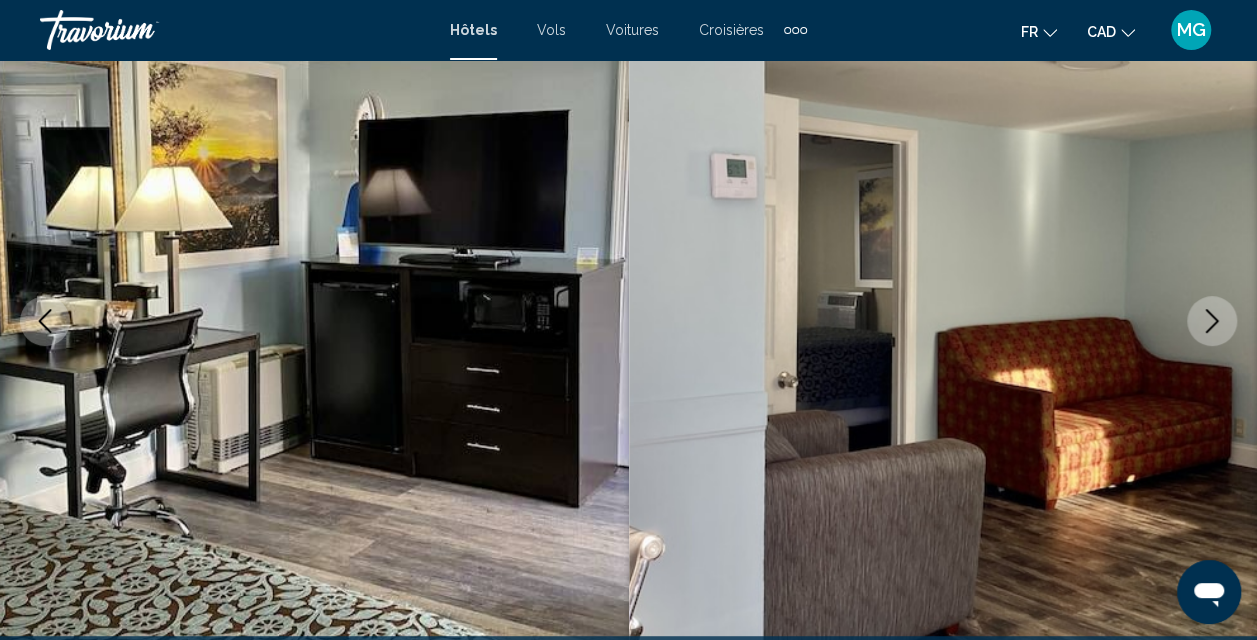 click 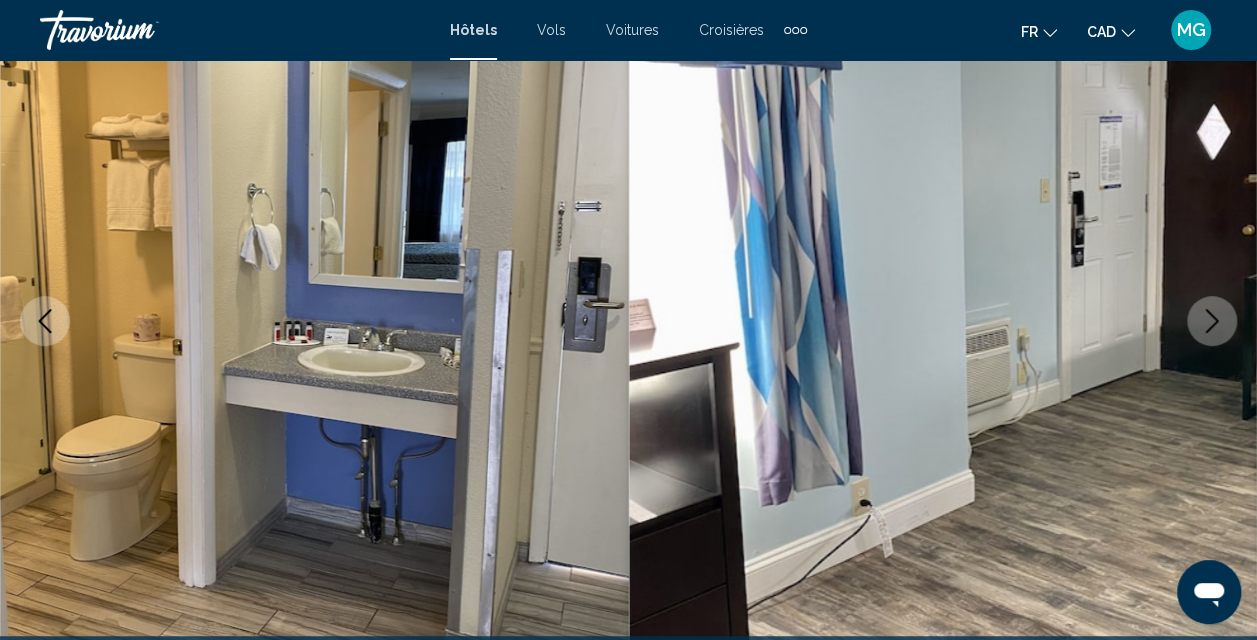 click 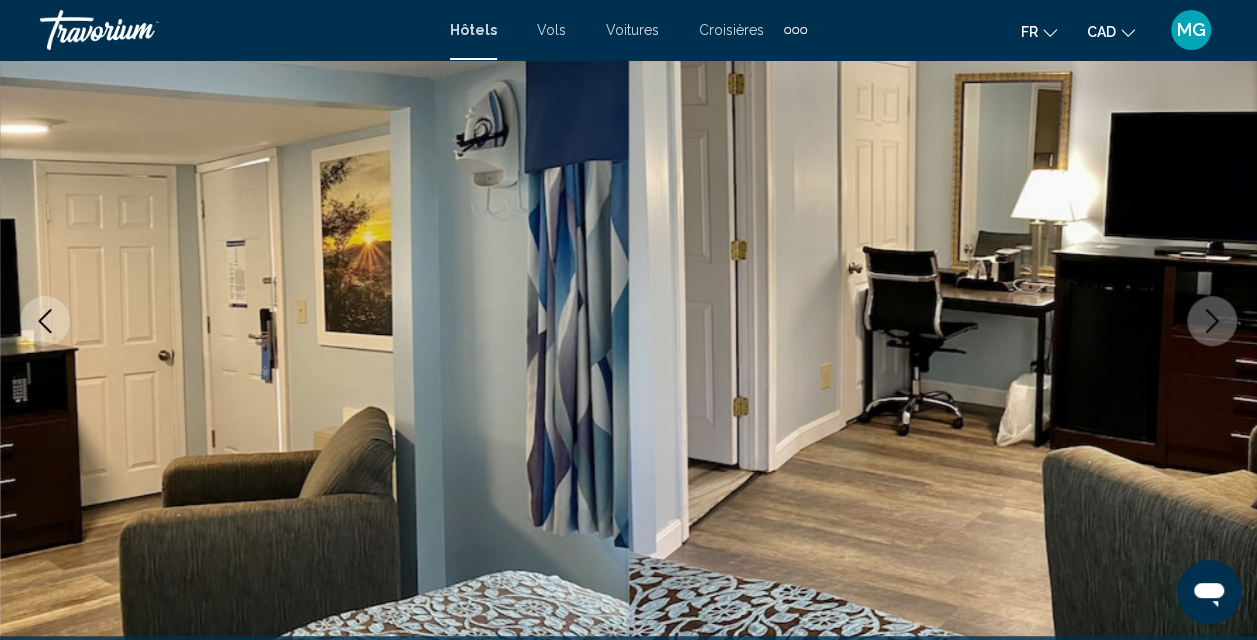 click 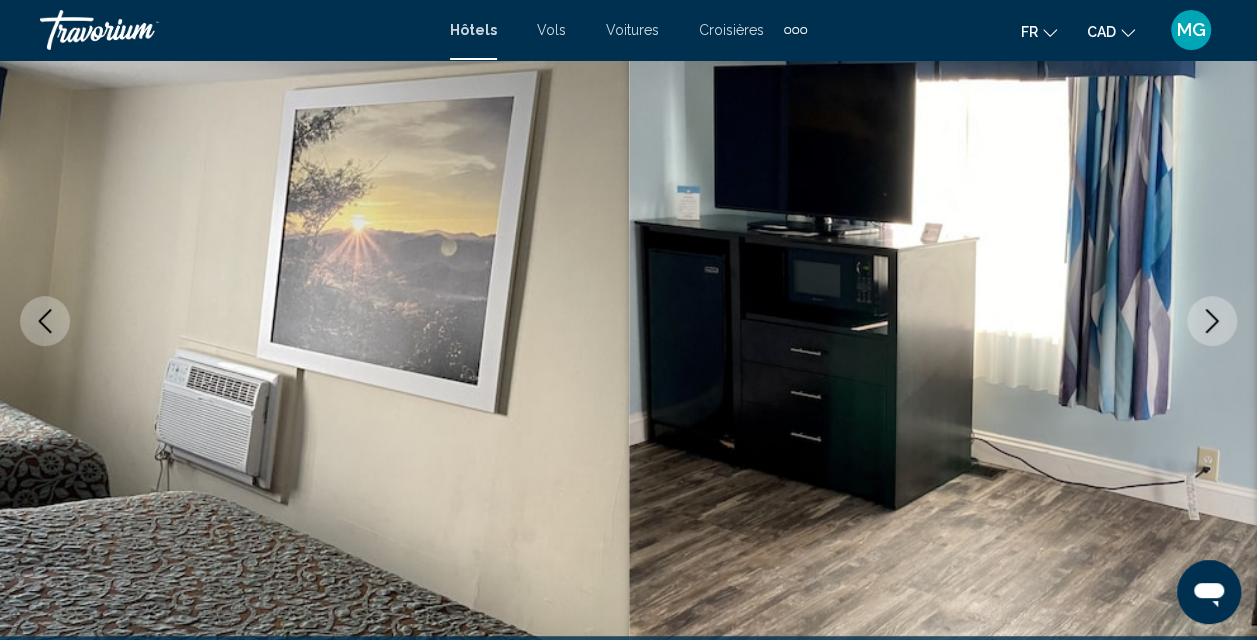 click 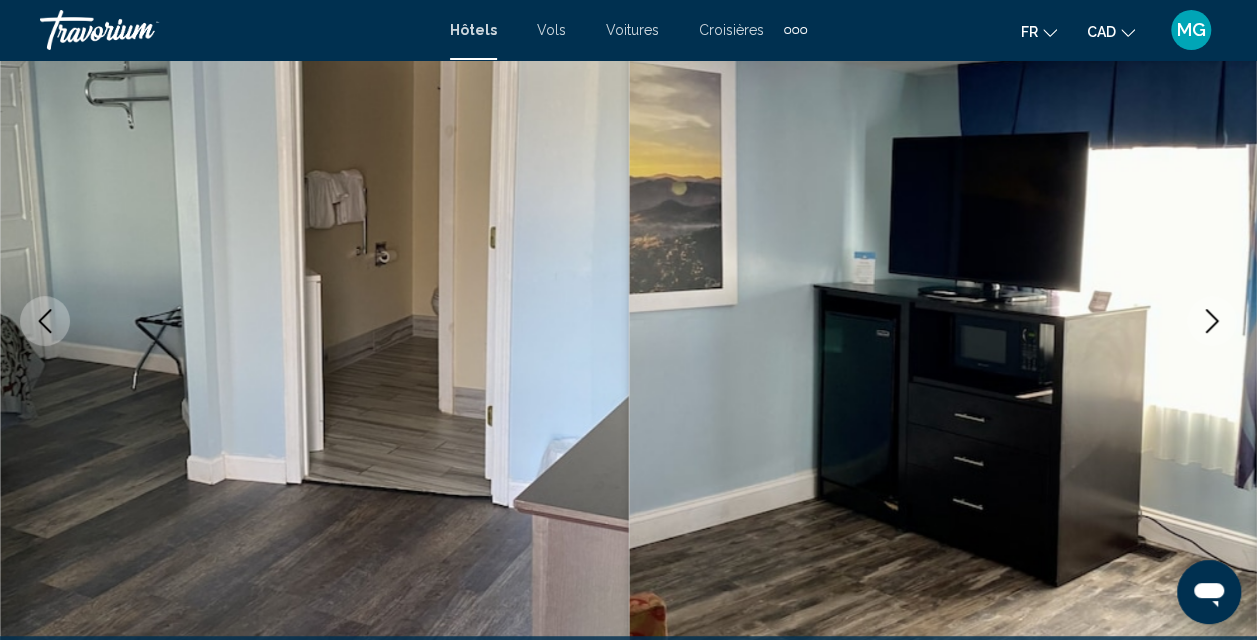 click 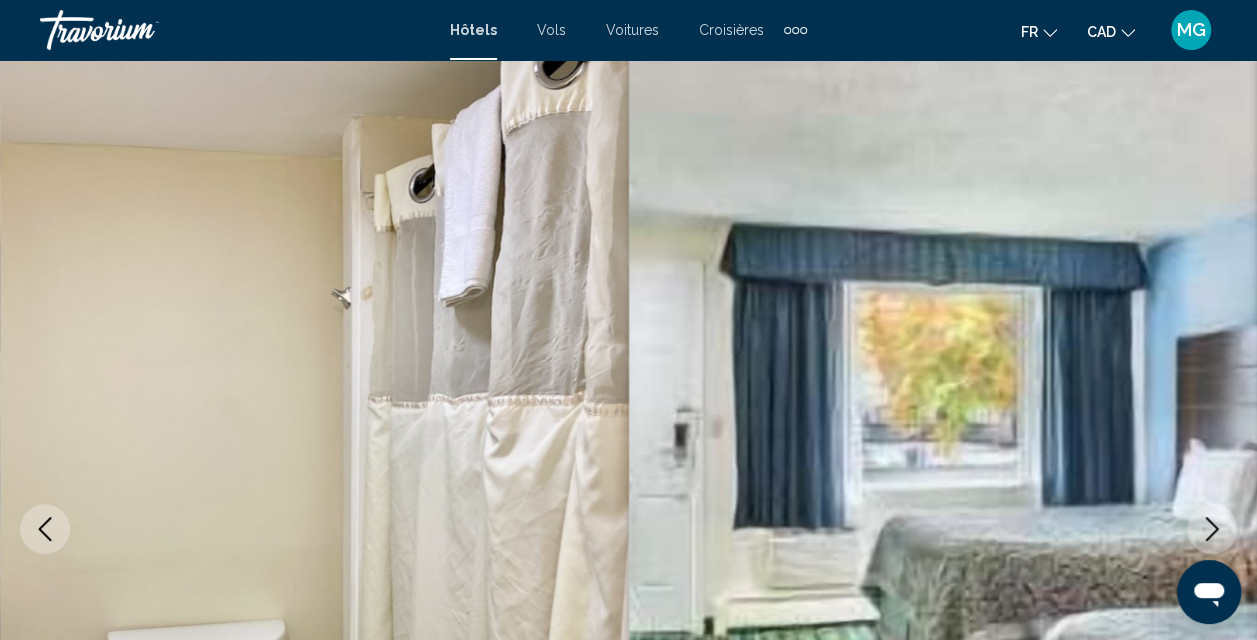 scroll, scrollTop: 0, scrollLeft: 0, axis: both 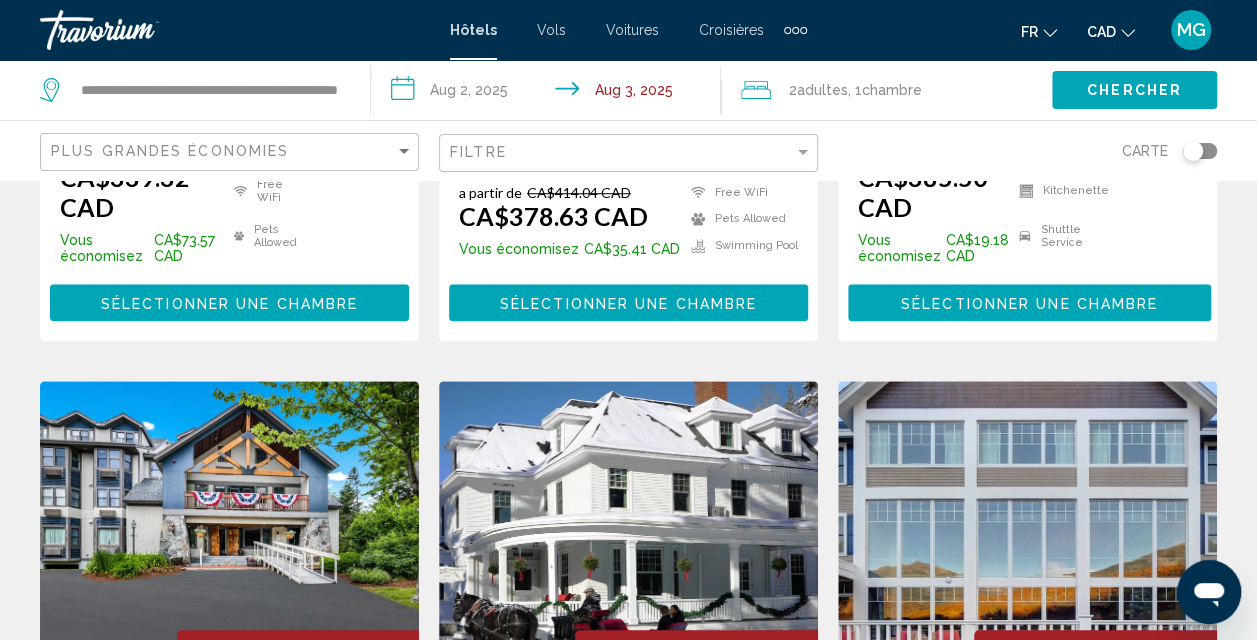 click on "**********" 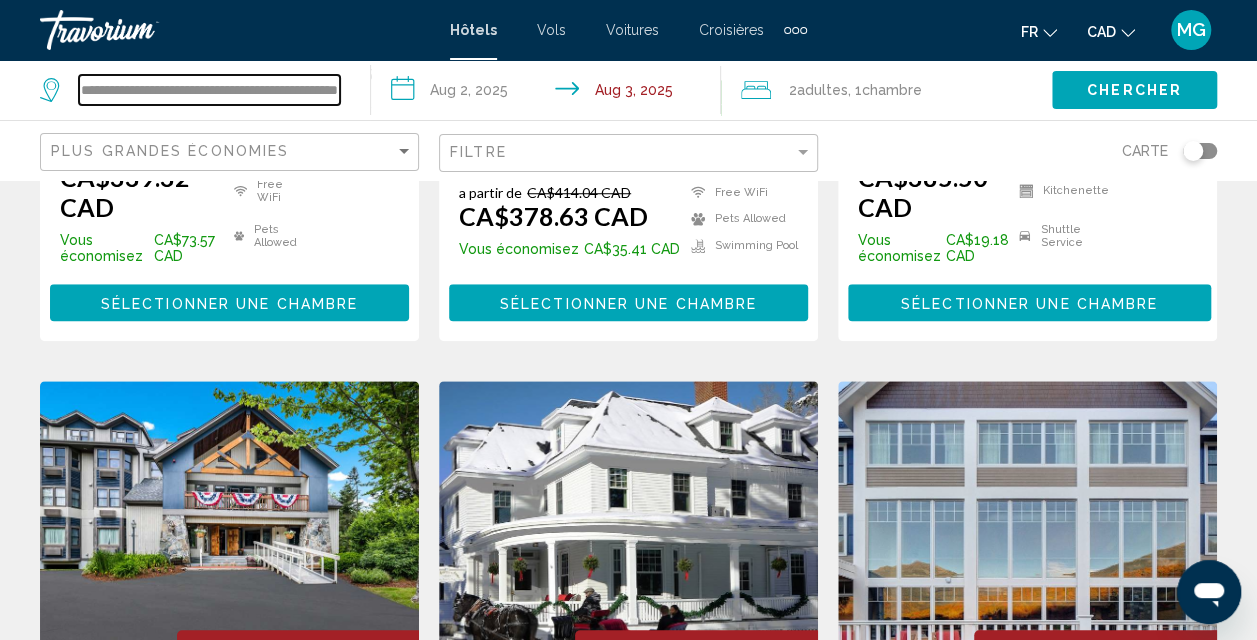click on "**********" at bounding box center (209, 90) 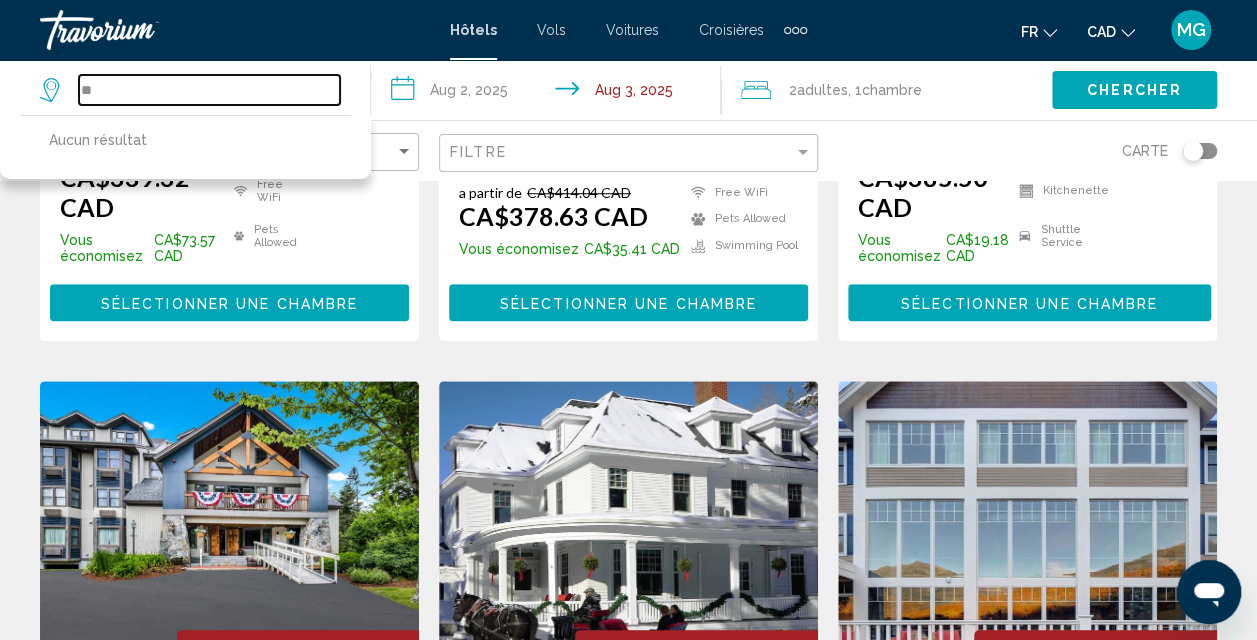 type on "*" 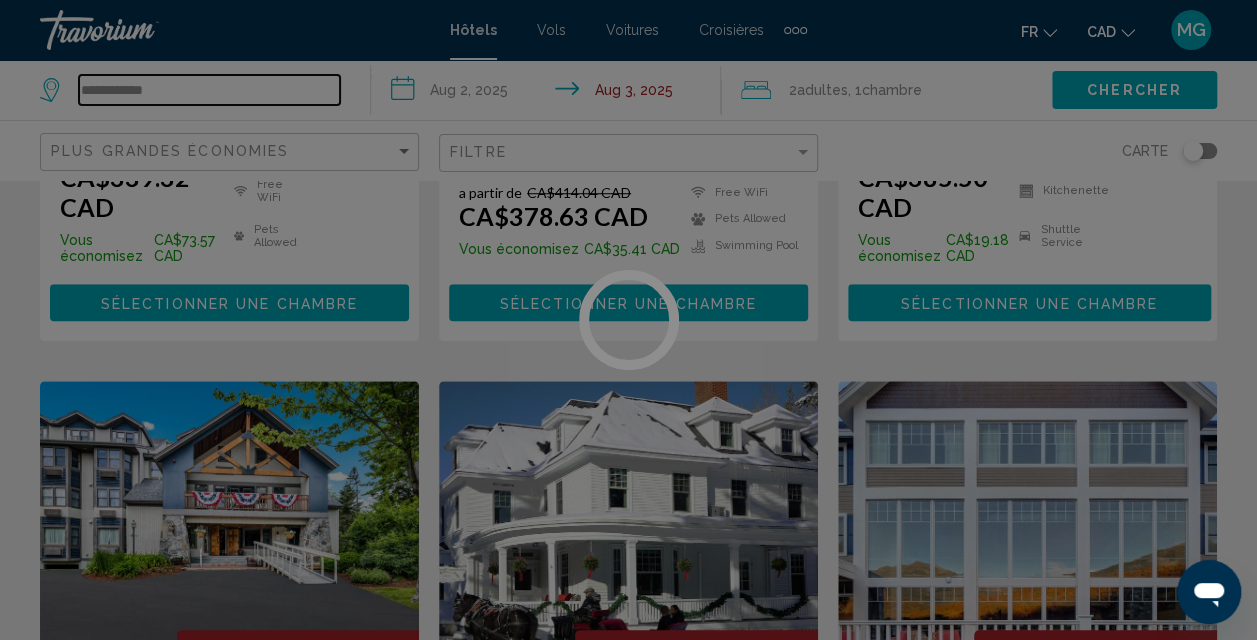 type on "**********" 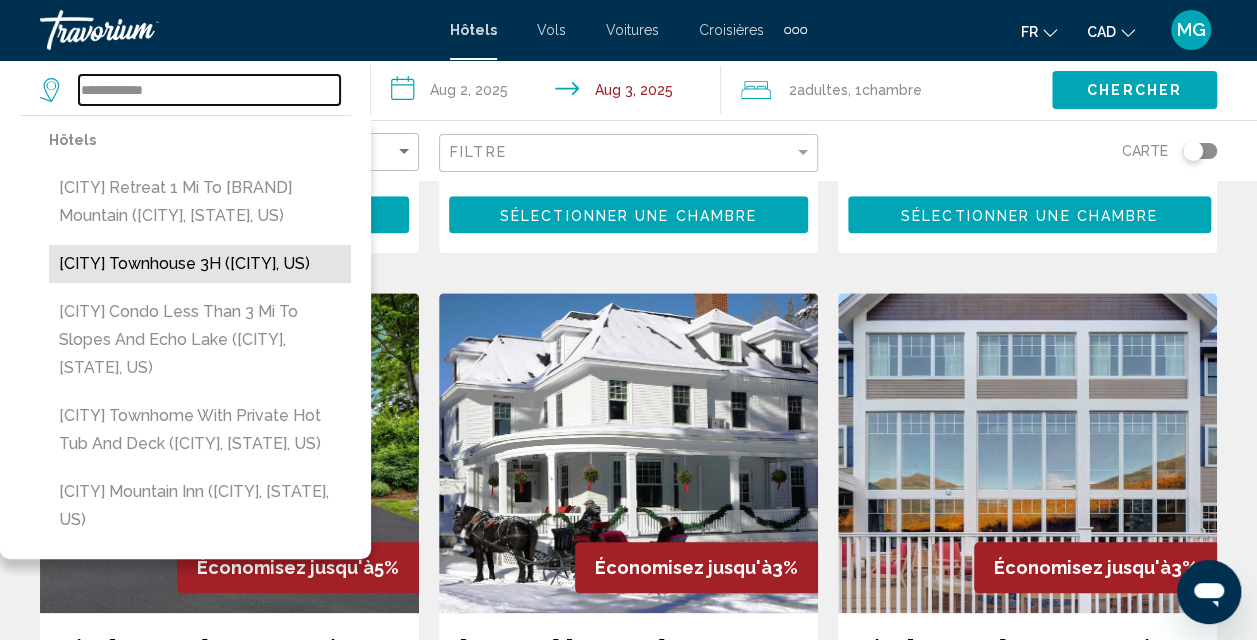 scroll, scrollTop: 900, scrollLeft: 0, axis: vertical 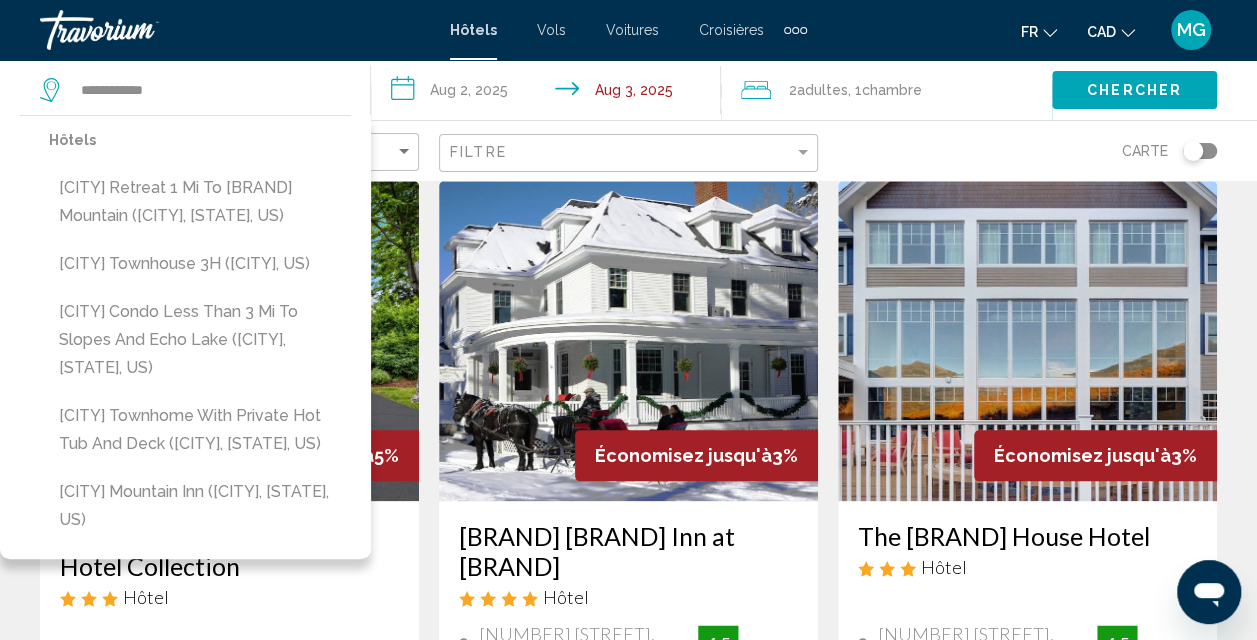 drag, startPoint x: 957, startPoint y: 88, endPoint x: 932, endPoint y: 80, distance: 26.24881 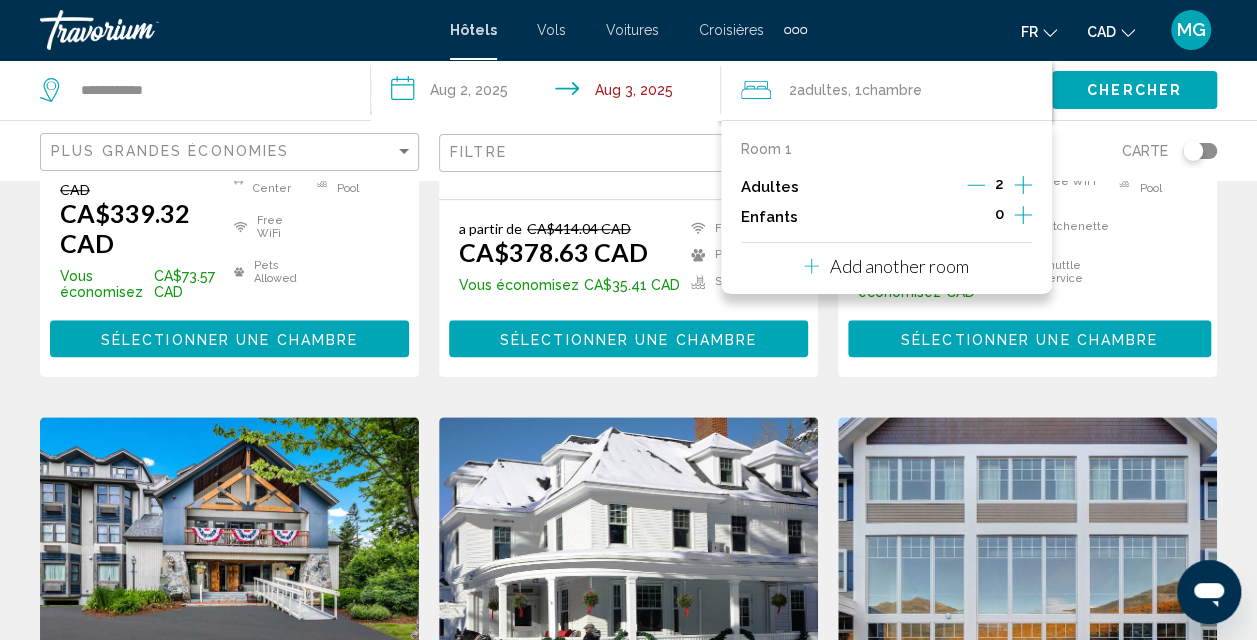 scroll, scrollTop: 600, scrollLeft: 0, axis: vertical 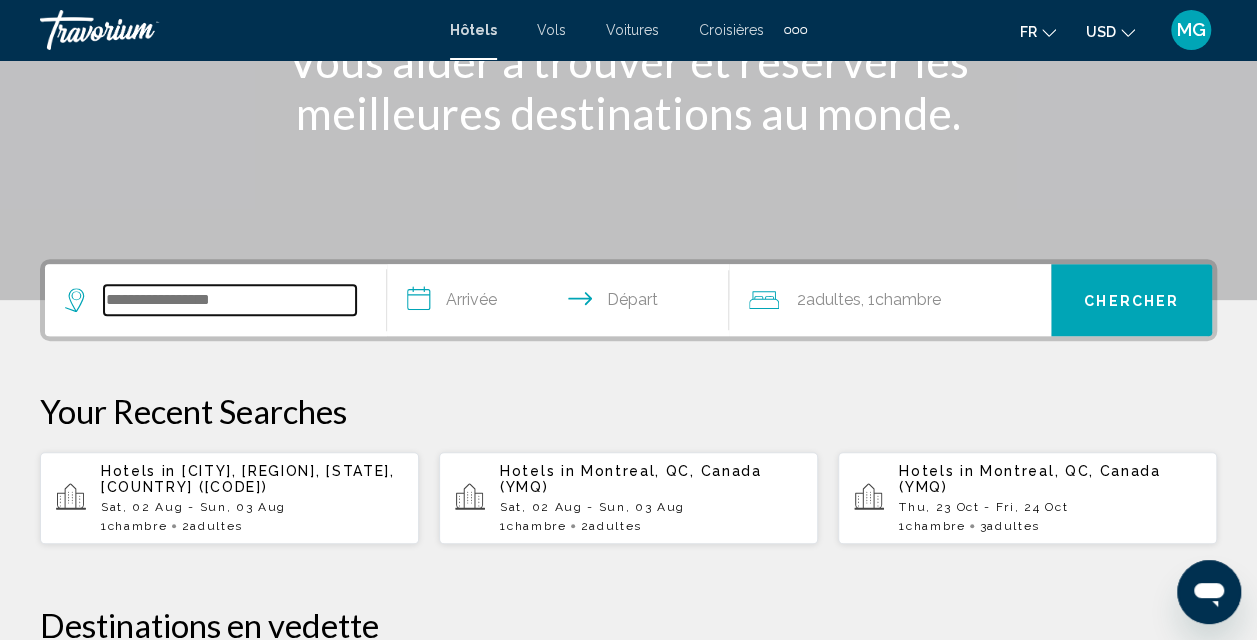 drag, startPoint x: 140, startPoint y: 295, endPoint x: 170, endPoint y: 308, distance: 32.695564 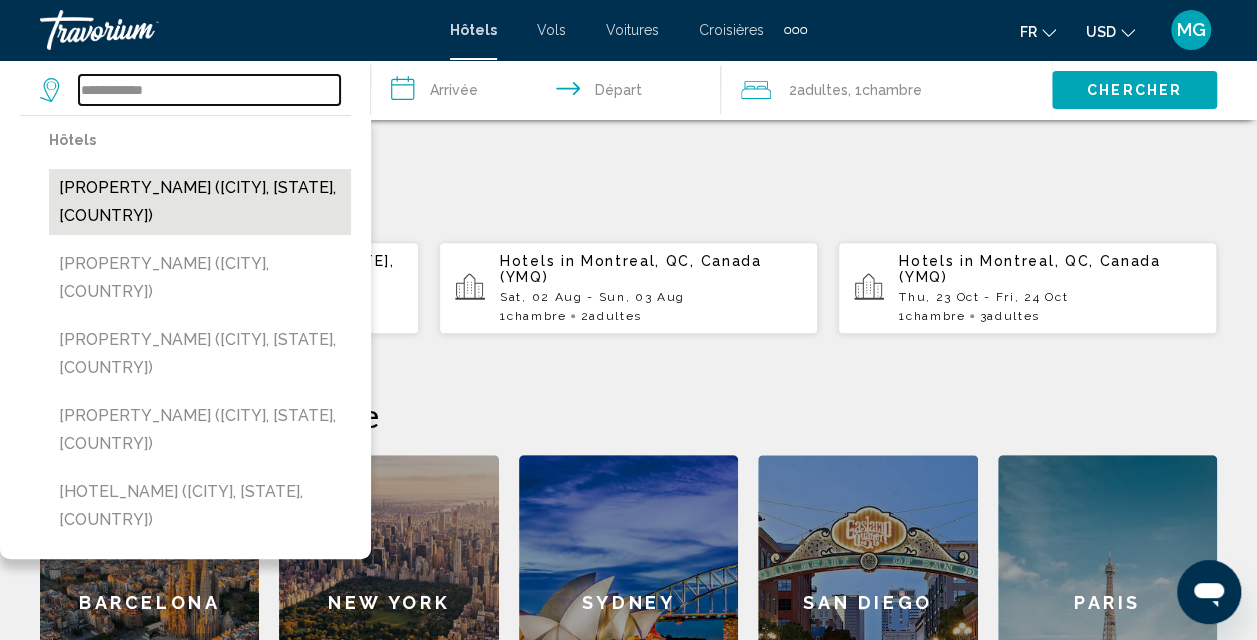 scroll, scrollTop: 494, scrollLeft: 0, axis: vertical 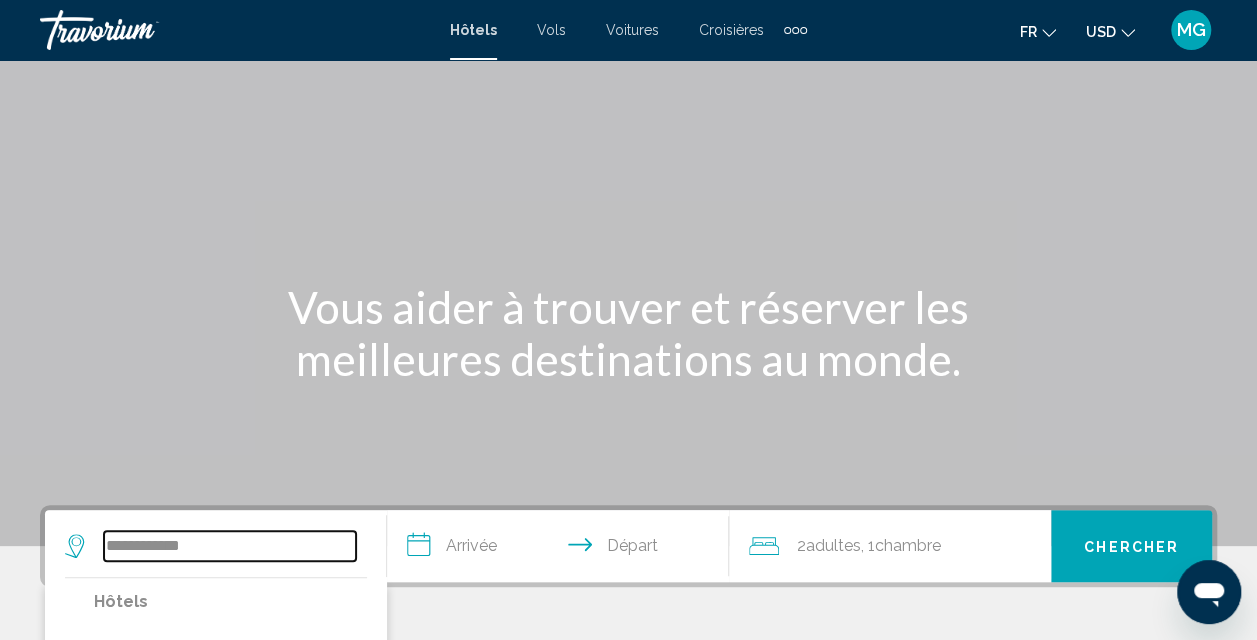 drag, startPoint x: 252, startPoint y: 100, endPoint x: -4, endPoint y: -81, distance: 313.52353 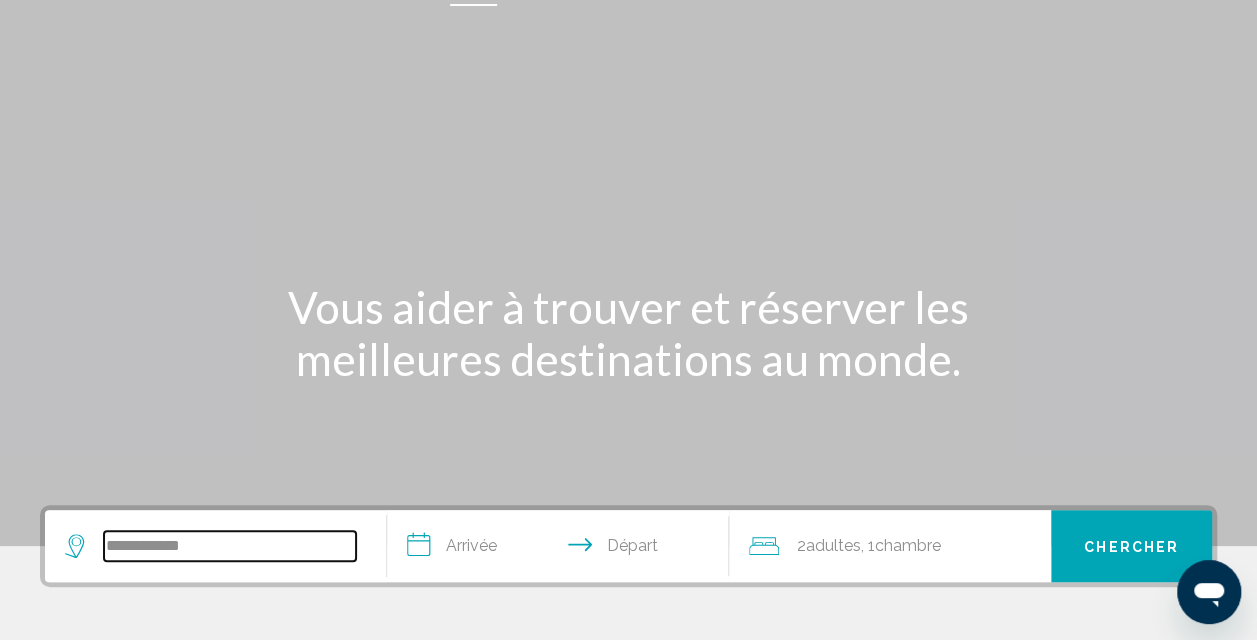 scroll, scrollTop: 0, scrollLeft: 0, axis: both 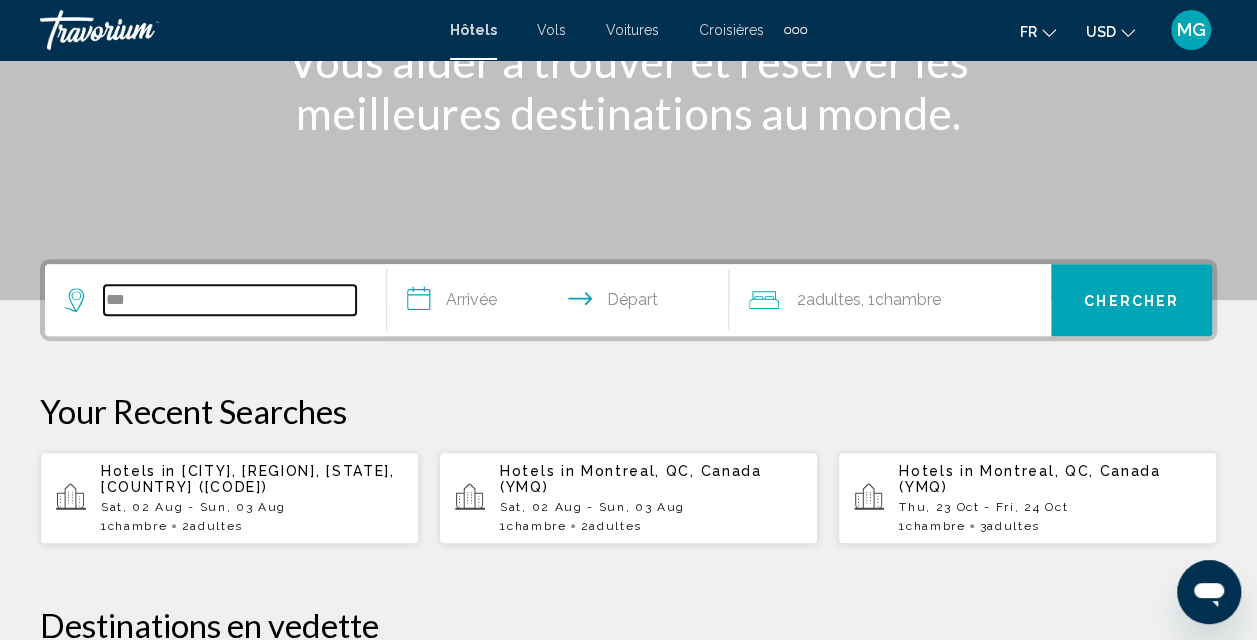 click on "***" at bounding box center (230, 300) 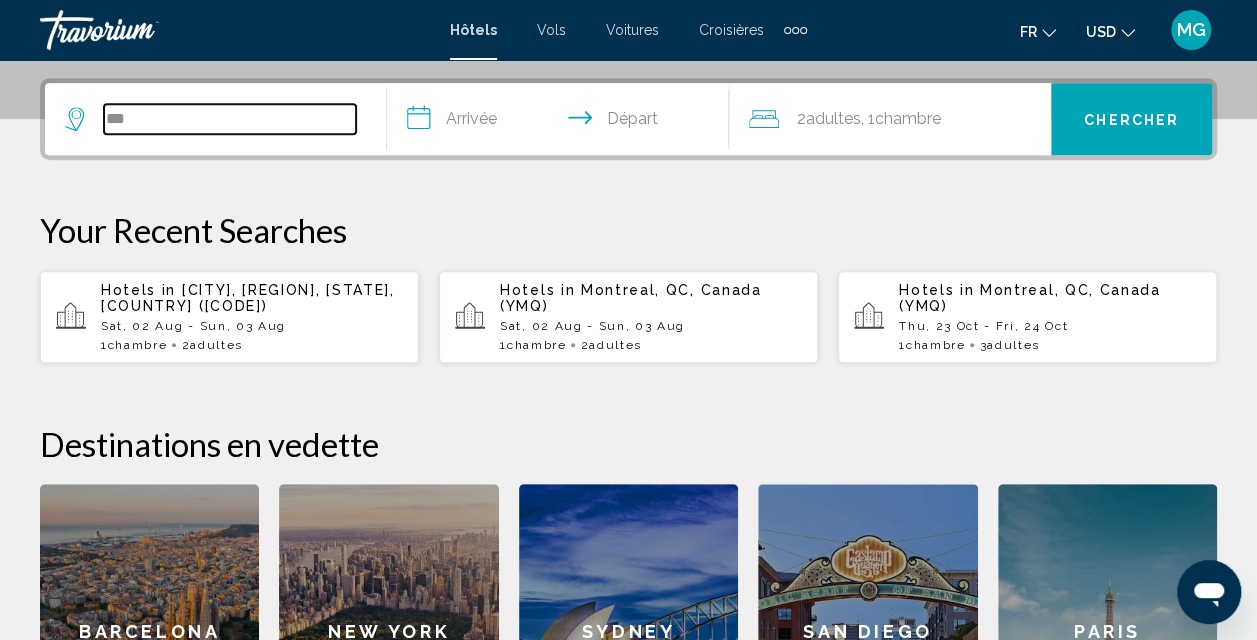 scroll, scrollTop: 494, scrollLeft: 0, axis: vertical 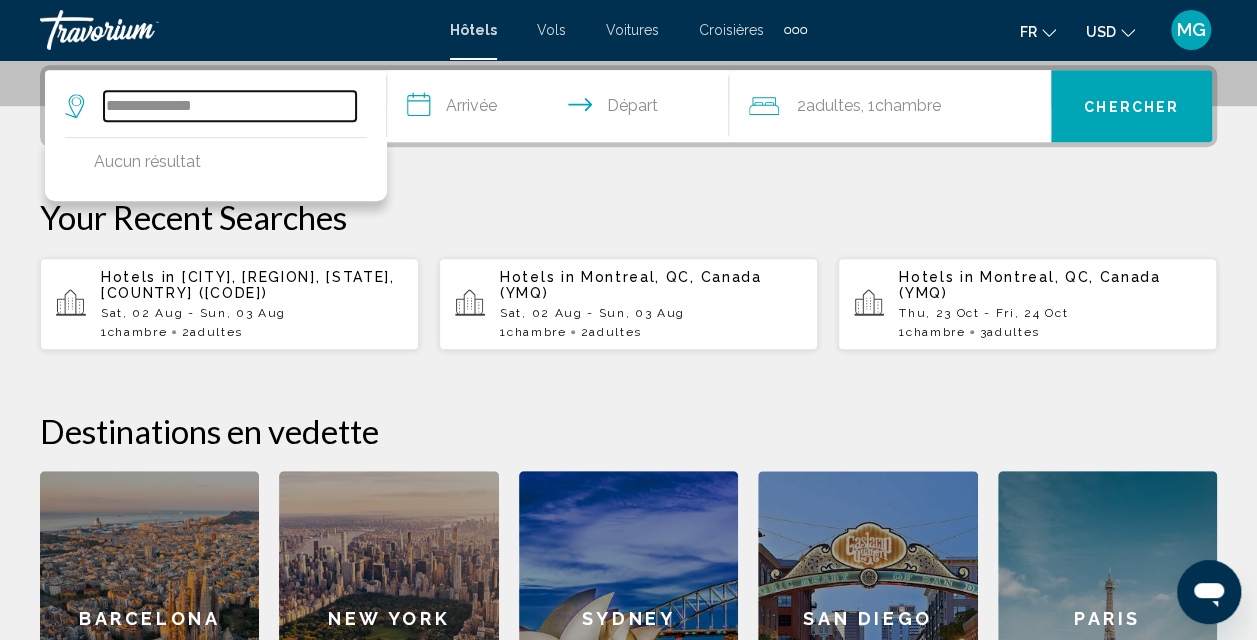 type on "**********" 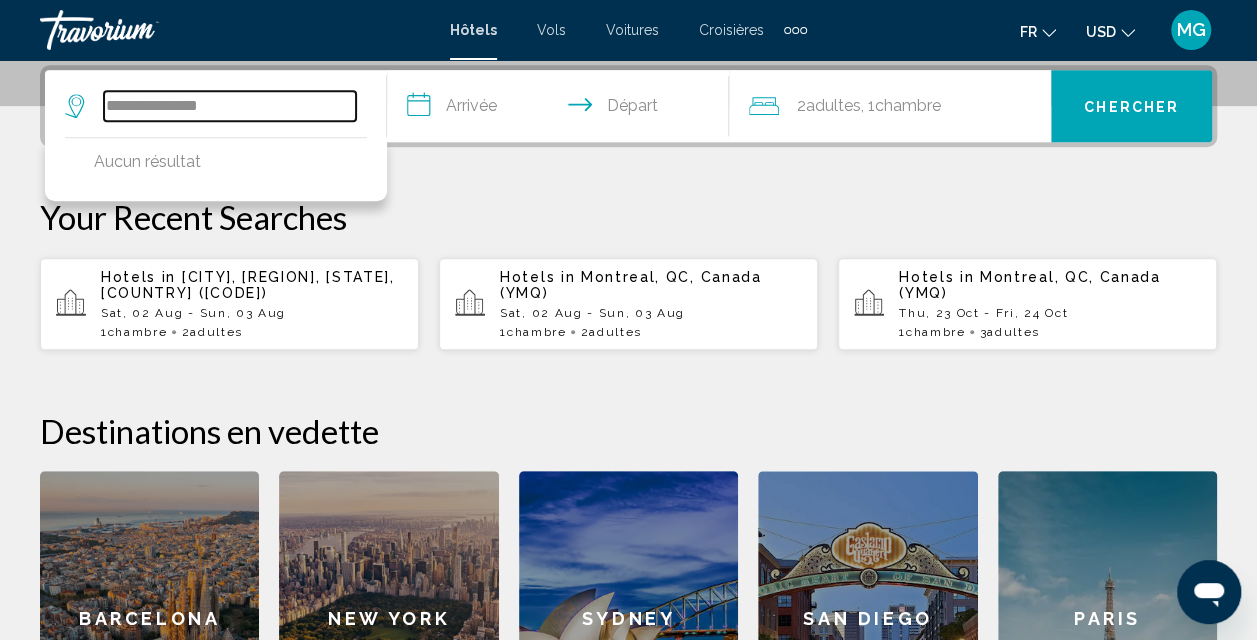 drag, startPoint x: 257, startPoint y: 104, endPoint x: 0, endPoint y: 50, distance: 262.61188 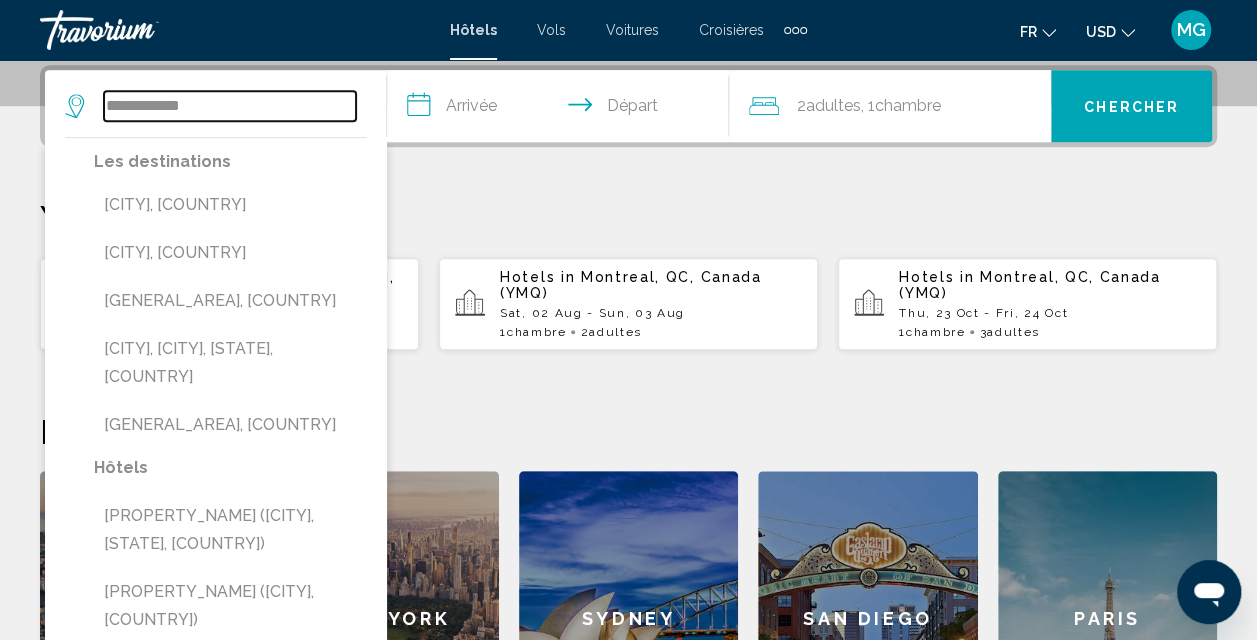 type on "**********" 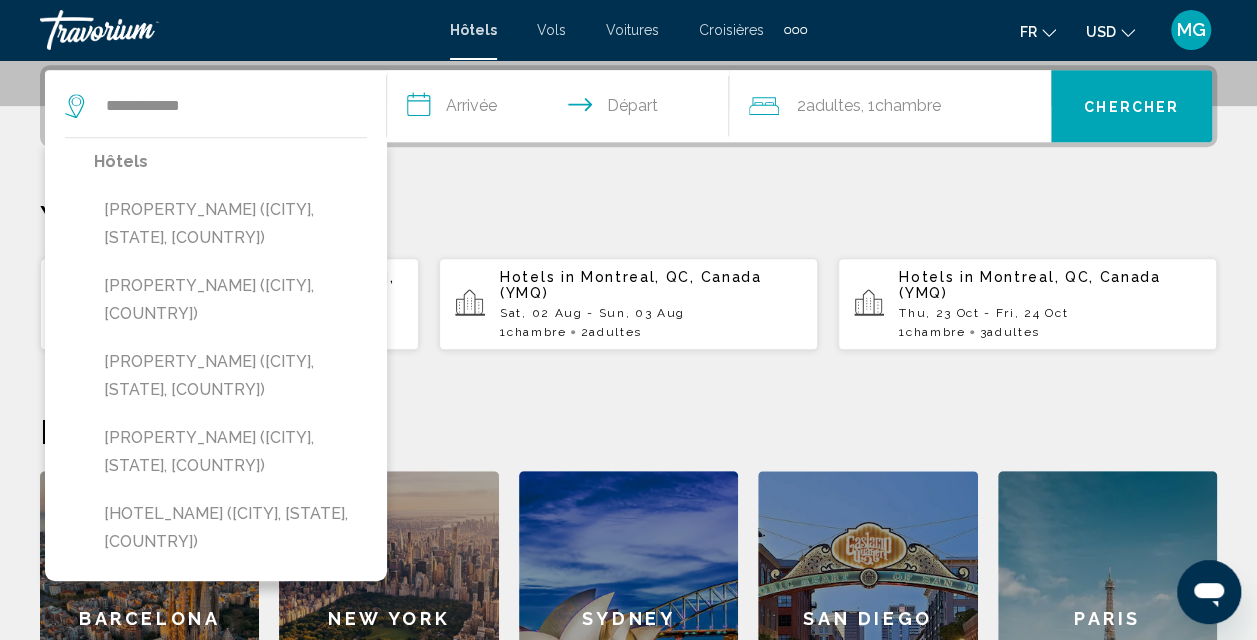 click on "**********" at bounding box center (562, 109) 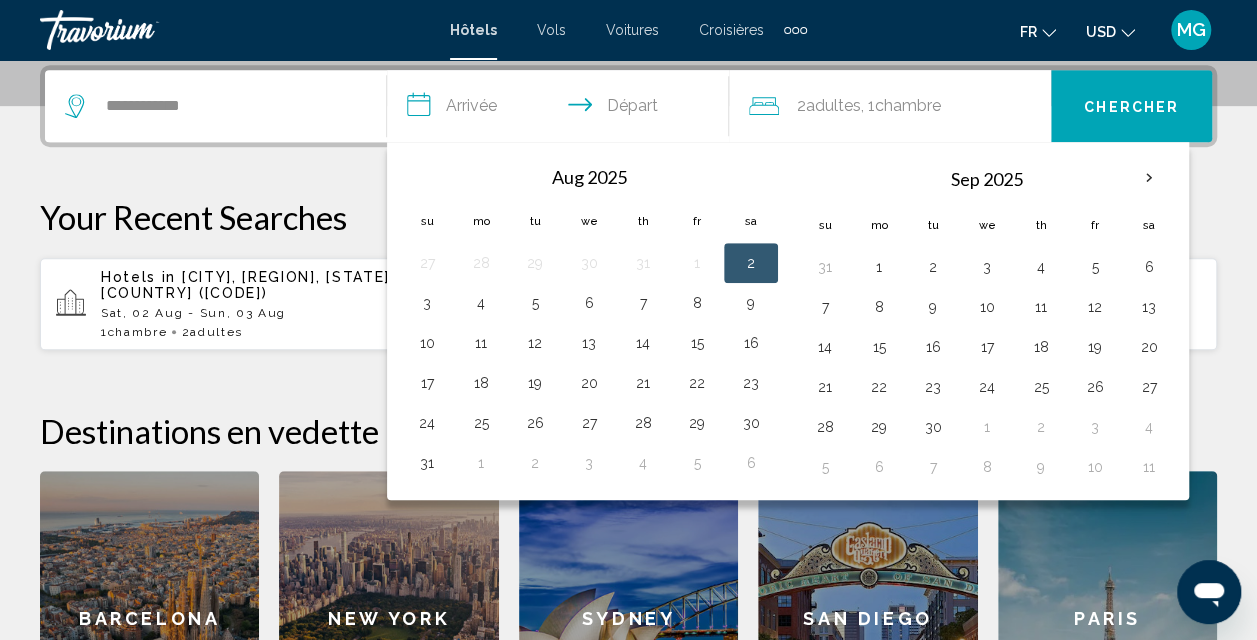 click on "2" at bounding box center [751, 263] 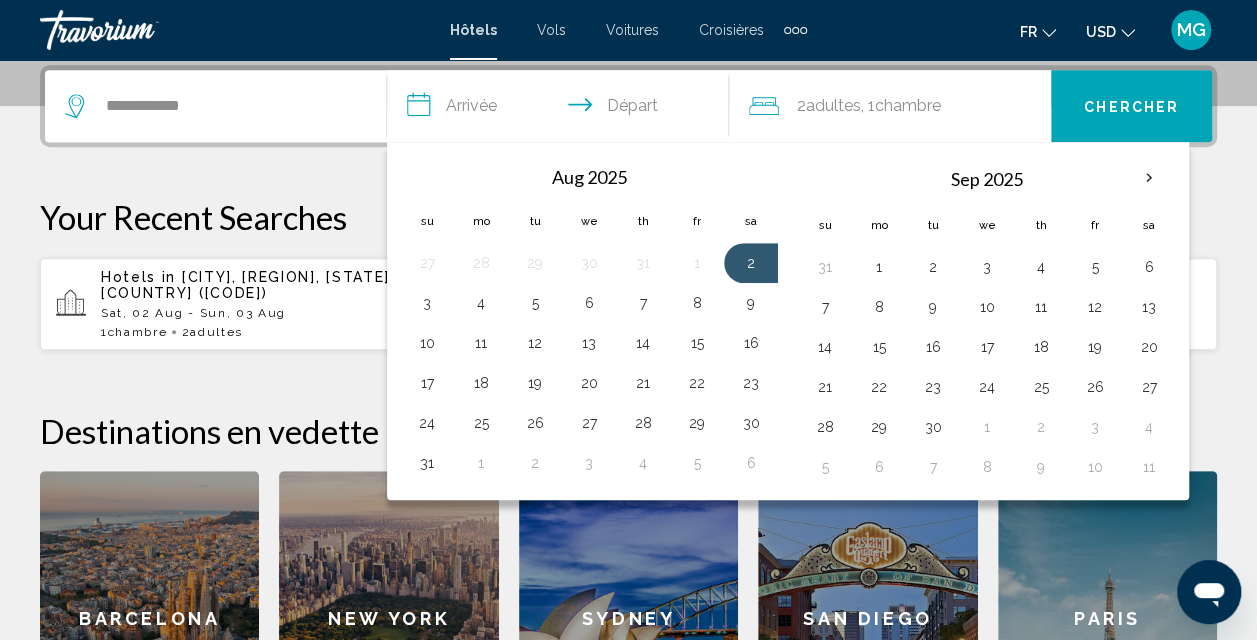 drag, startPoint x: 654, startPoint y: 88, endPoint x: 654, endPoint y: 102, distance: 14 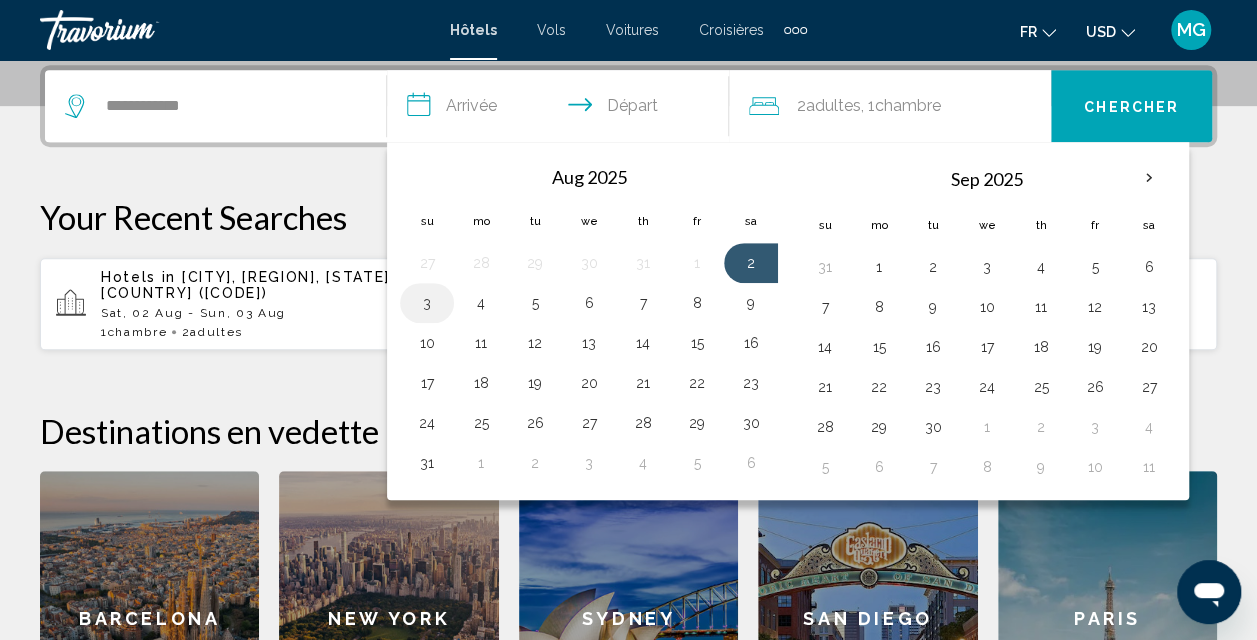 click on "3" at bounding box center [427, 303] 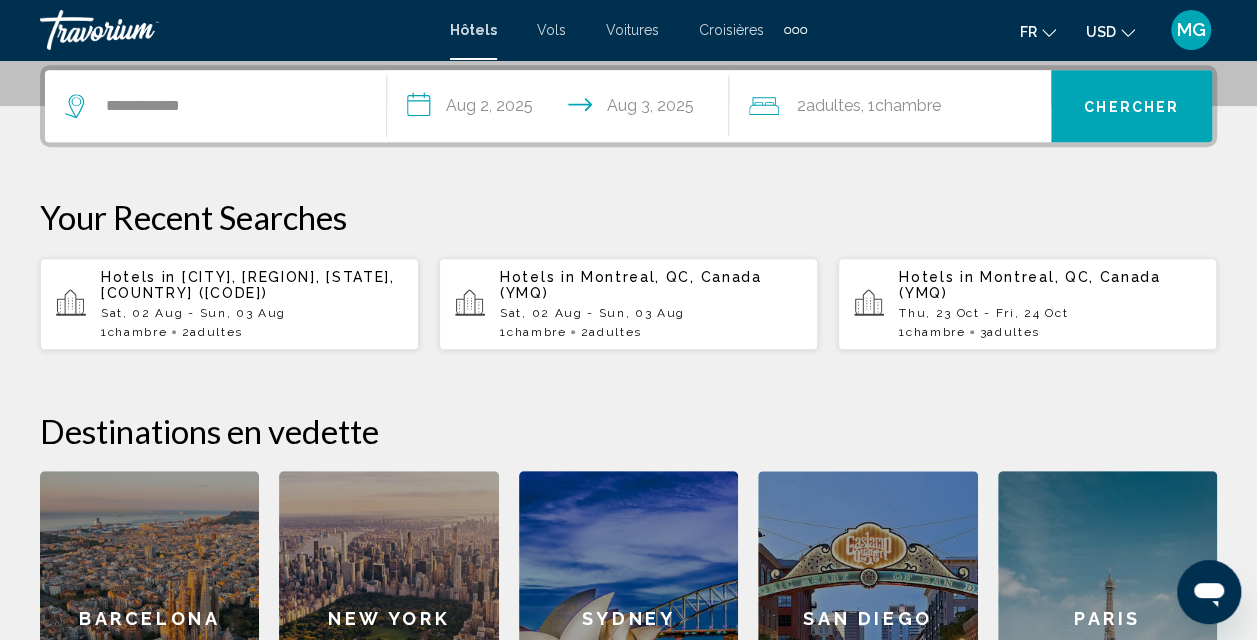 click on "Chercher" at bounding box center [1131, 106] 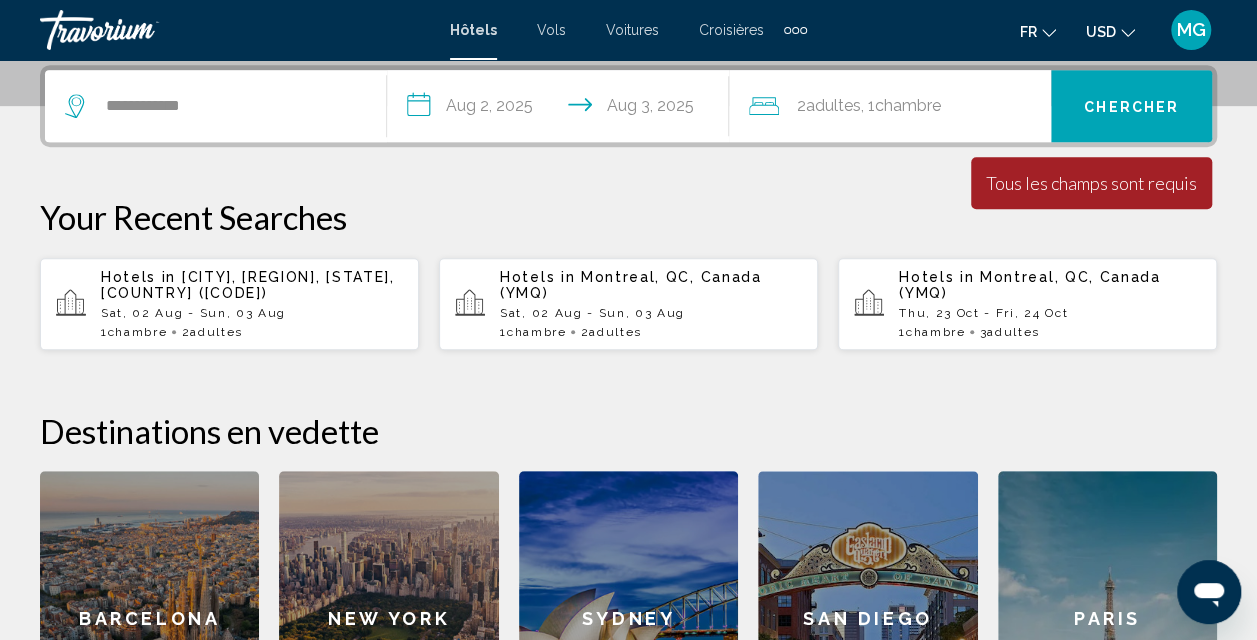 drag, startPoint x: 340, startPoint y: 86, endPoint x: 334, endPoint y: 98, distance: 13.416408 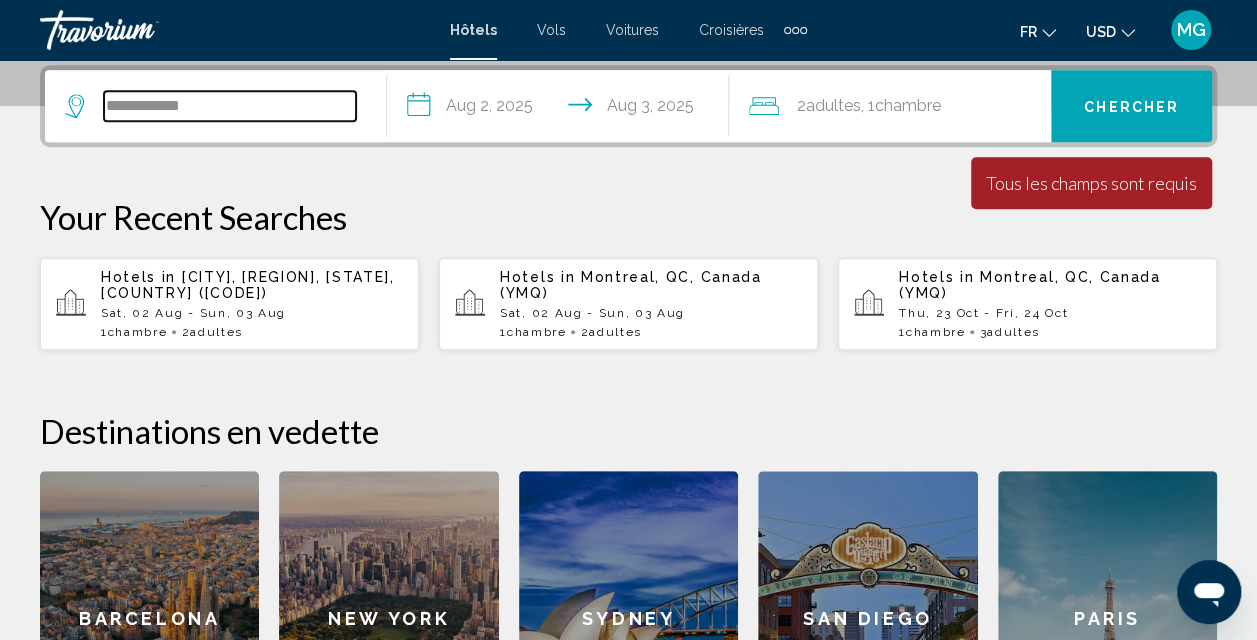 click on "**********" at bounding box center (230, 106) 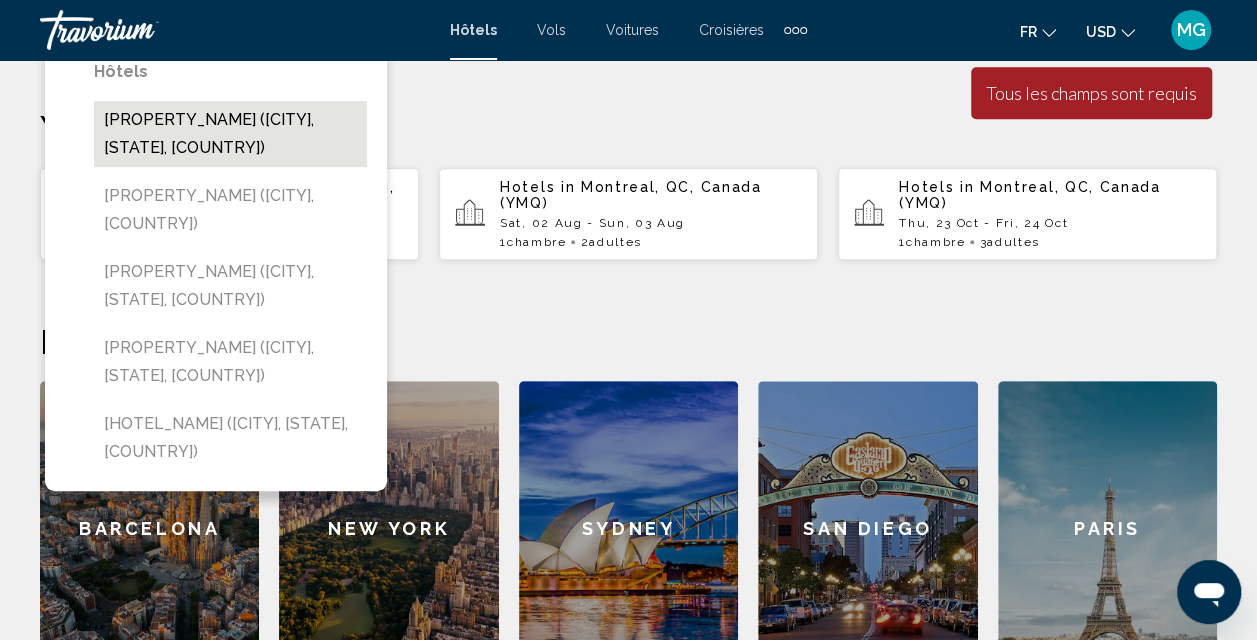 scroll, scrollTop: 694, scrollLeft: 0, axis: vertical 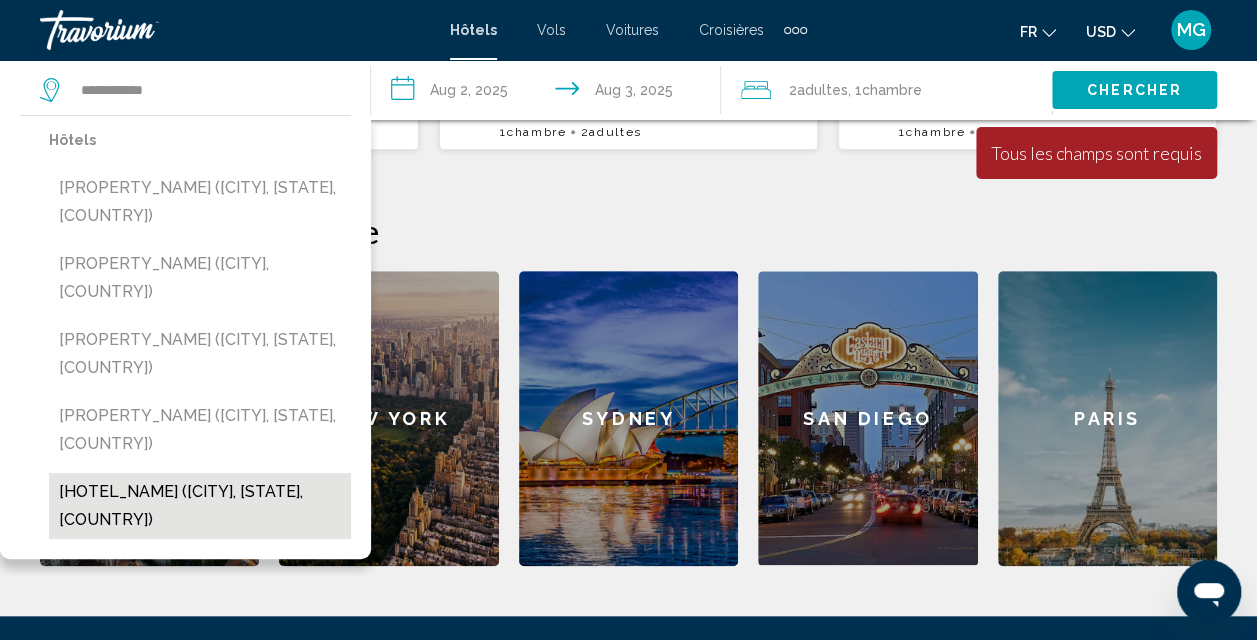 click on "[CITY] Mountain Inn ([CITY], [STATE], US)" at bounding box center (200, 506) 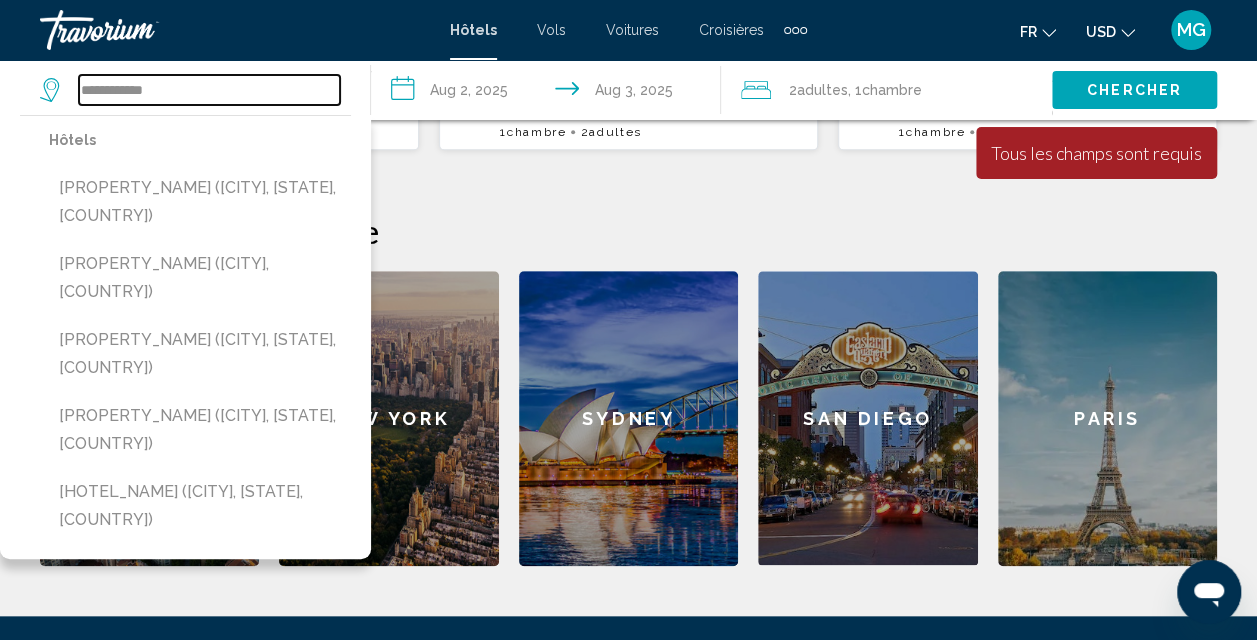 type on "**********" 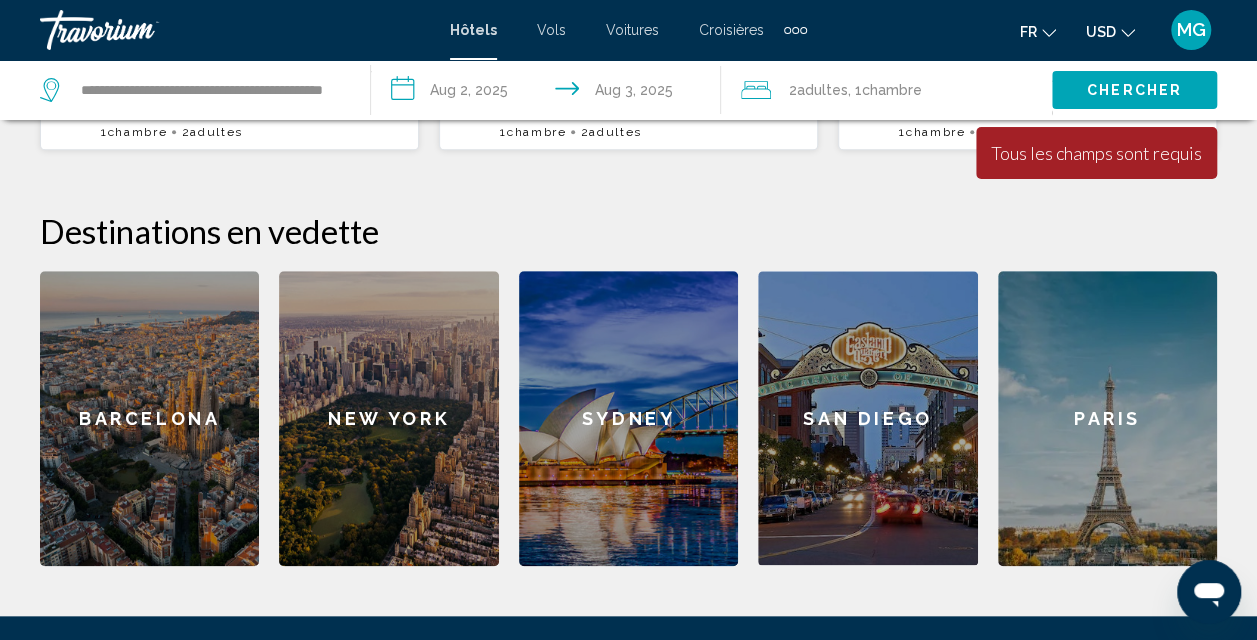 click on "Chercher" at bounding box center (1134, 91) 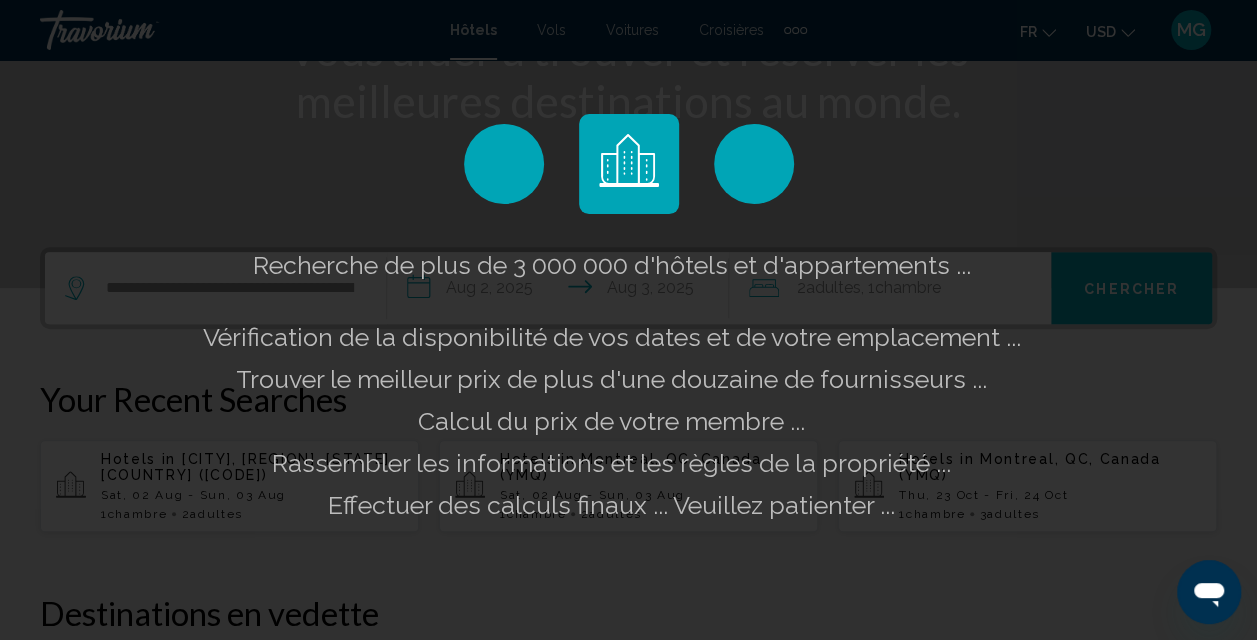 scroll, scrollTop: 294, scrollLeft: 0, axis: vertical 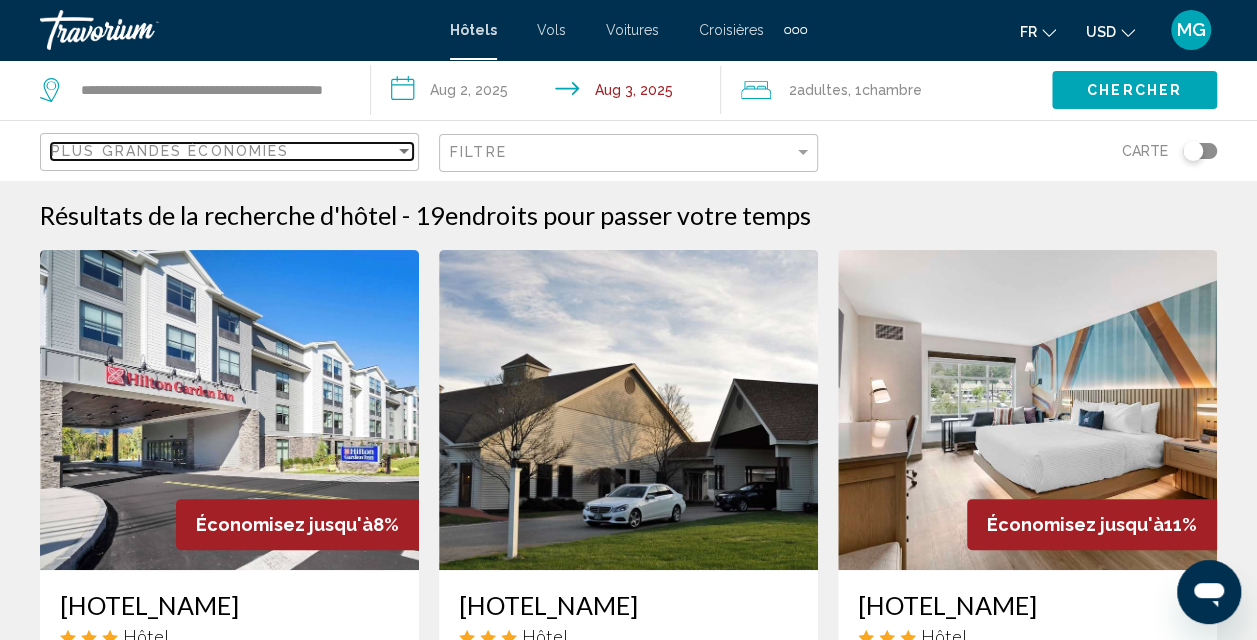 click at bounding box center [404, 151] 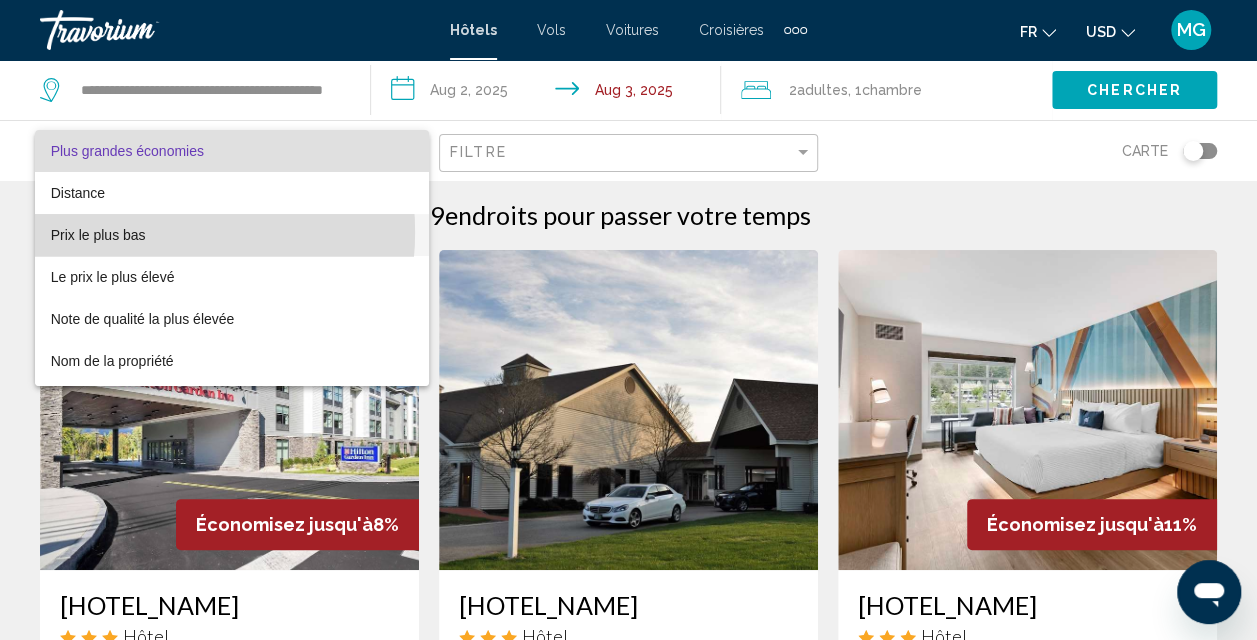 click on "Prix le plus bas" at bounding box center (98, 235) 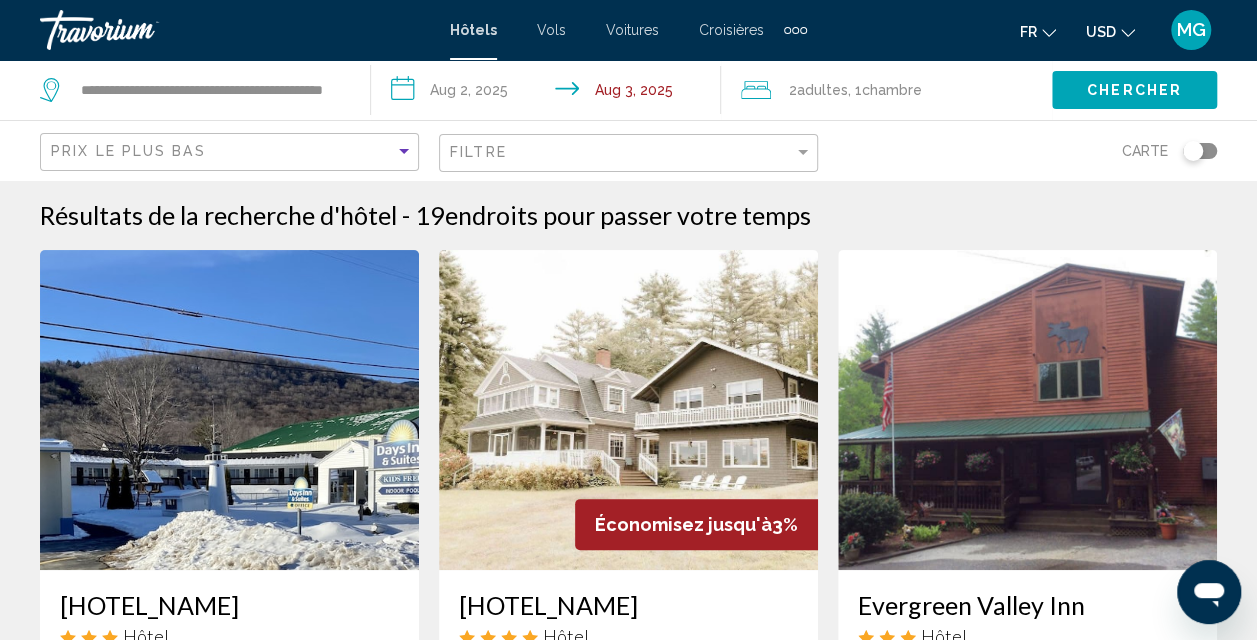 click 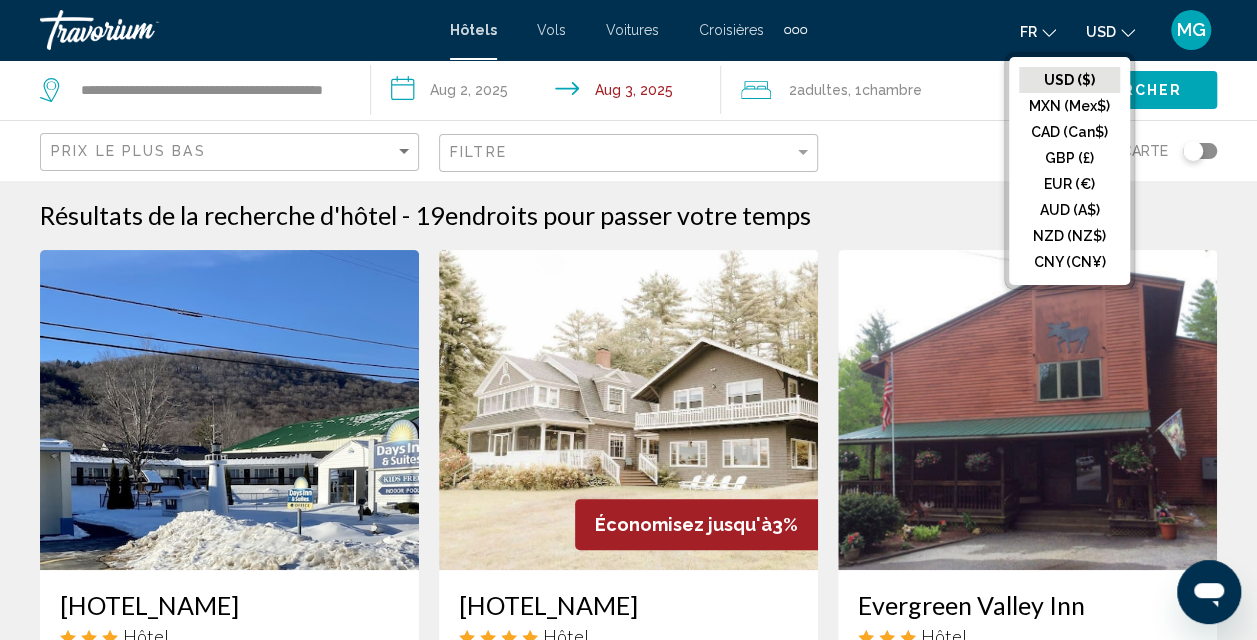 click on "CAD (Can$)" 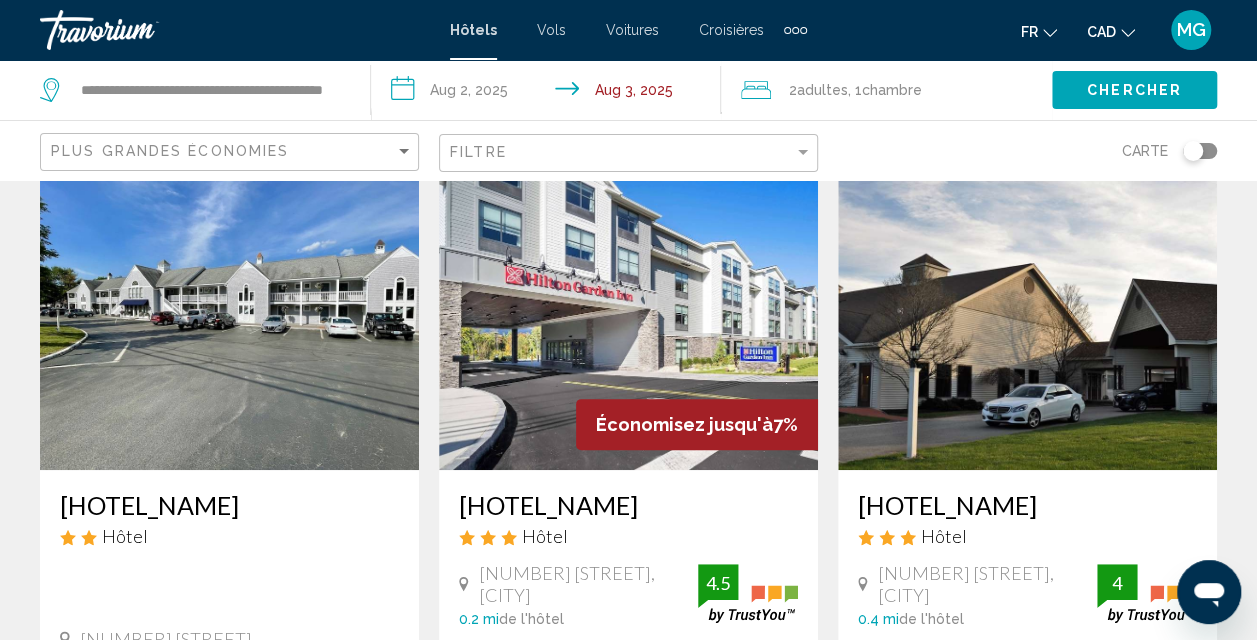 scroll, scrollTop: 0, scrollLeft: 0, axis: both 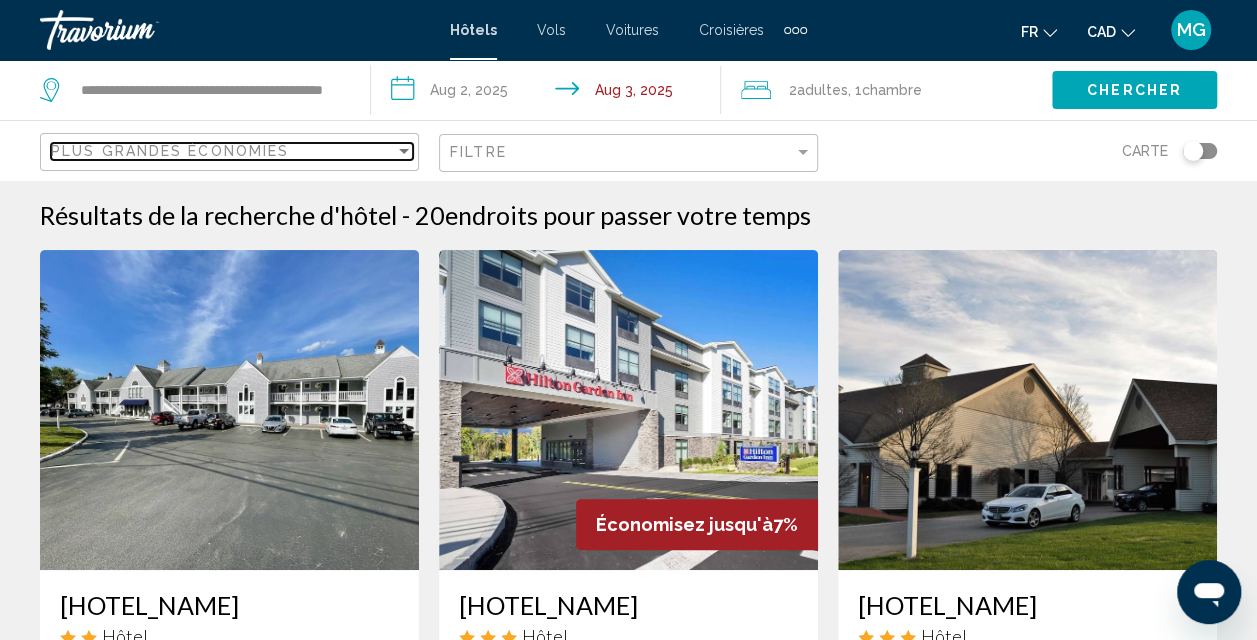 click at bounding box center (404, 151) 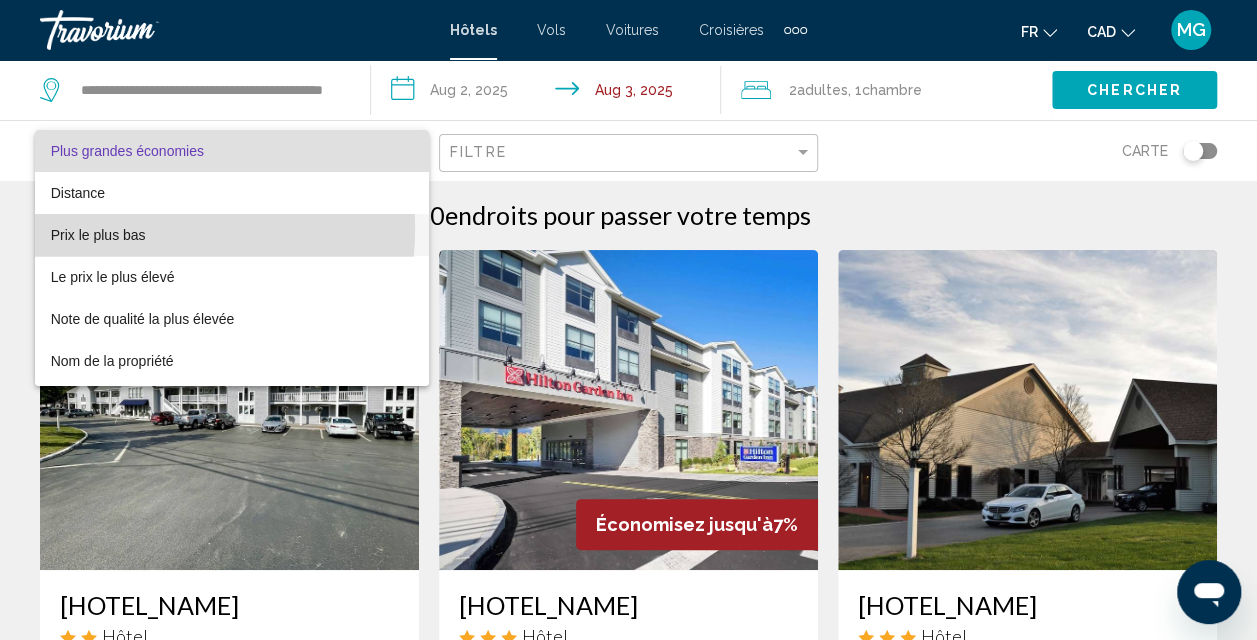 click on "Prix le plus bas" at bounding box center (98, 235) 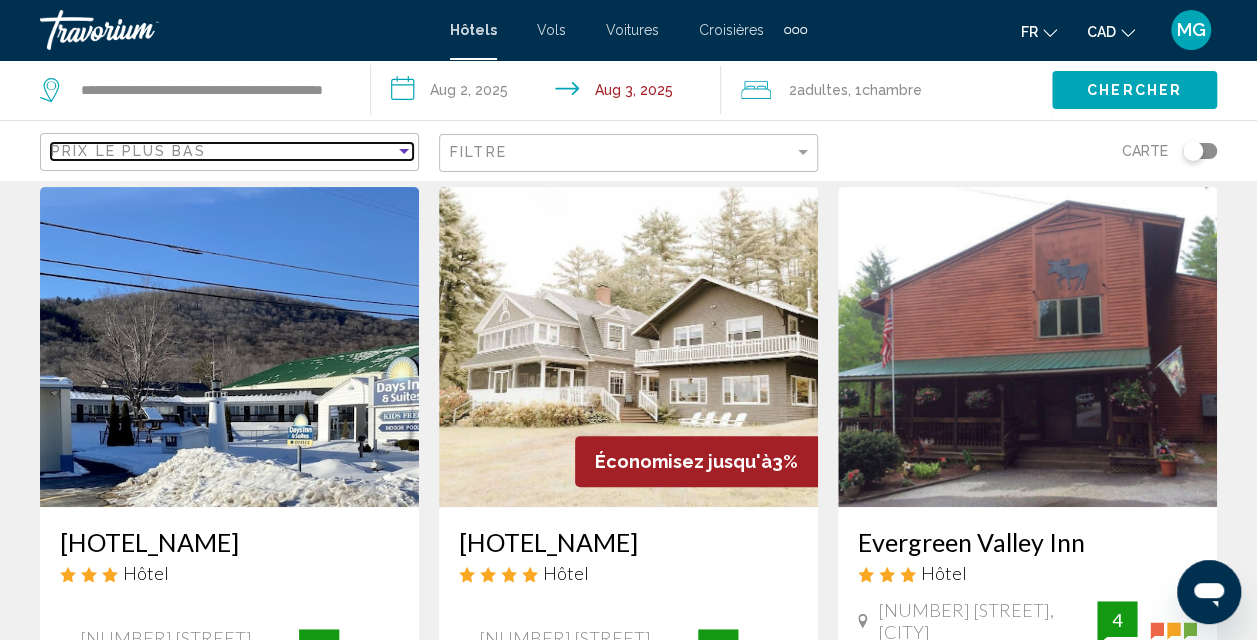 scroll, scrollTop: 0, scrollLeft: 0, axis: both 